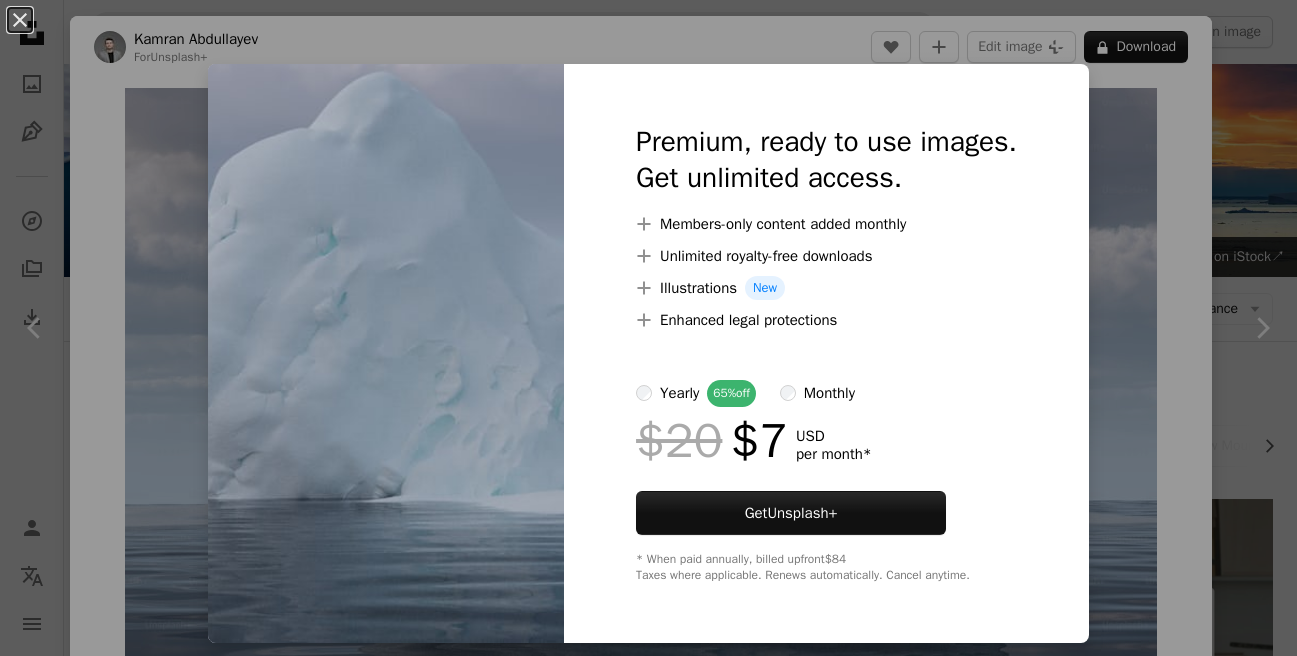 scroll, scrollTop: 8241, scrollLeft: 0, axis: vertical 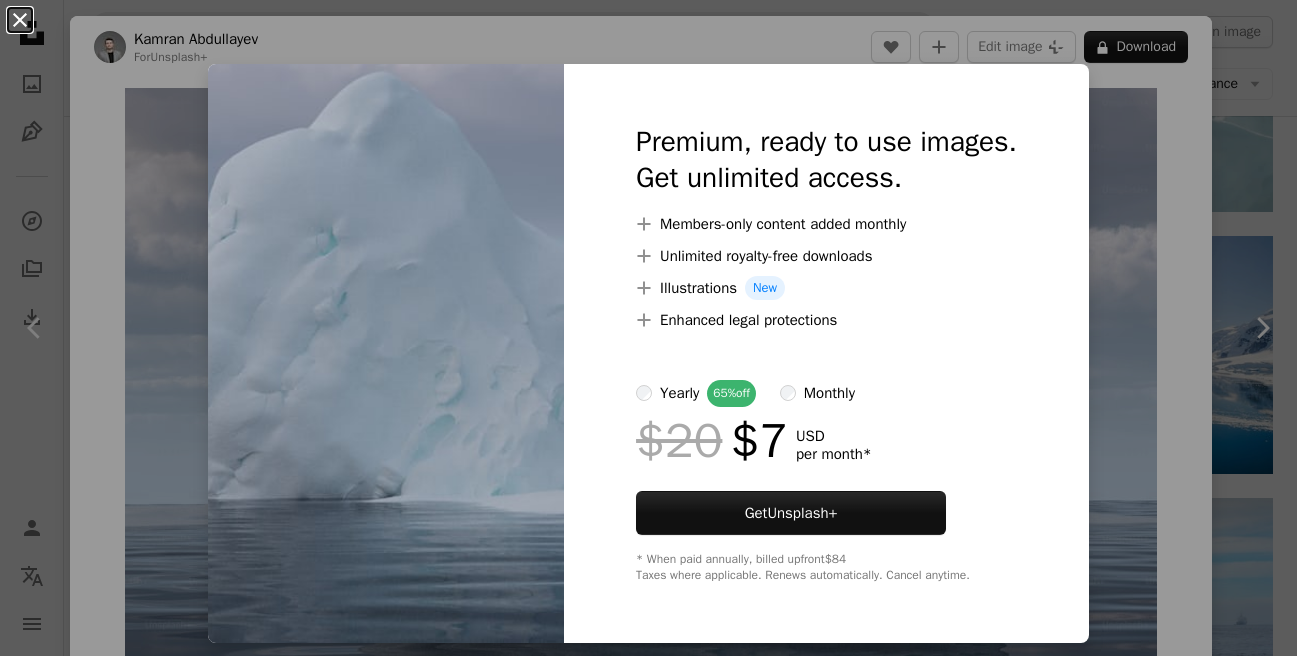 click on "An X shape" at bounding box center [20, 20] 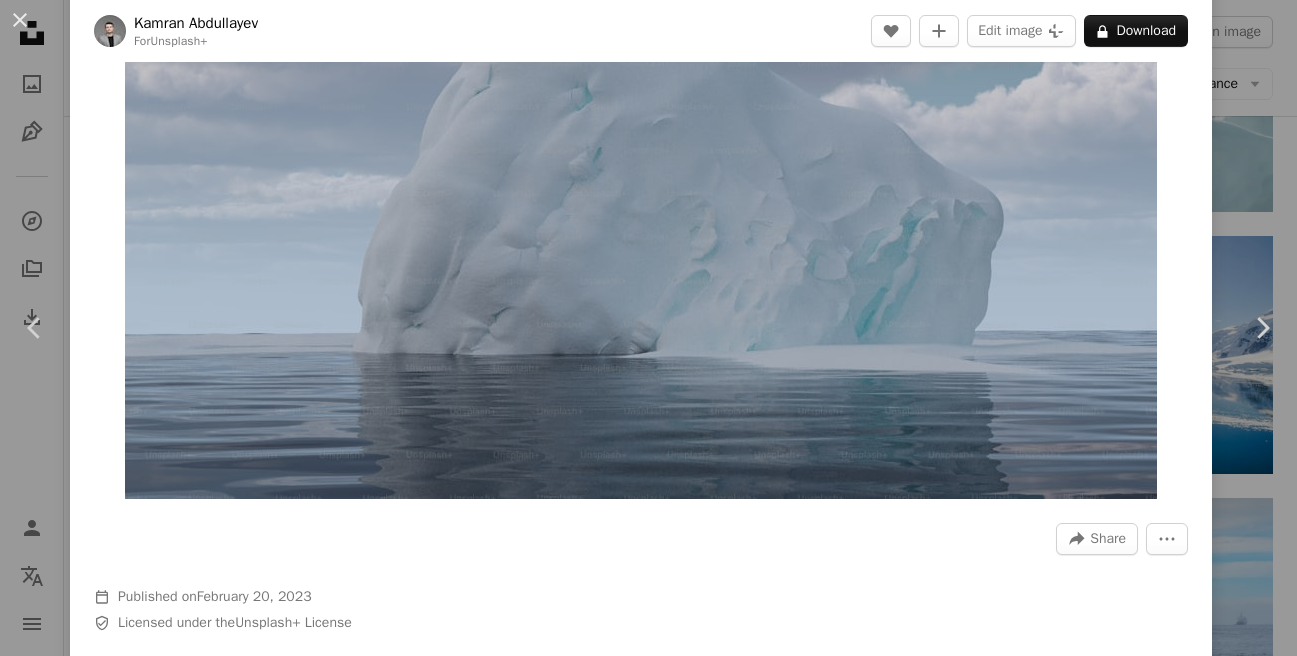 scroll, scrollTop: 832, scrollLeft: 0, axis: vertical 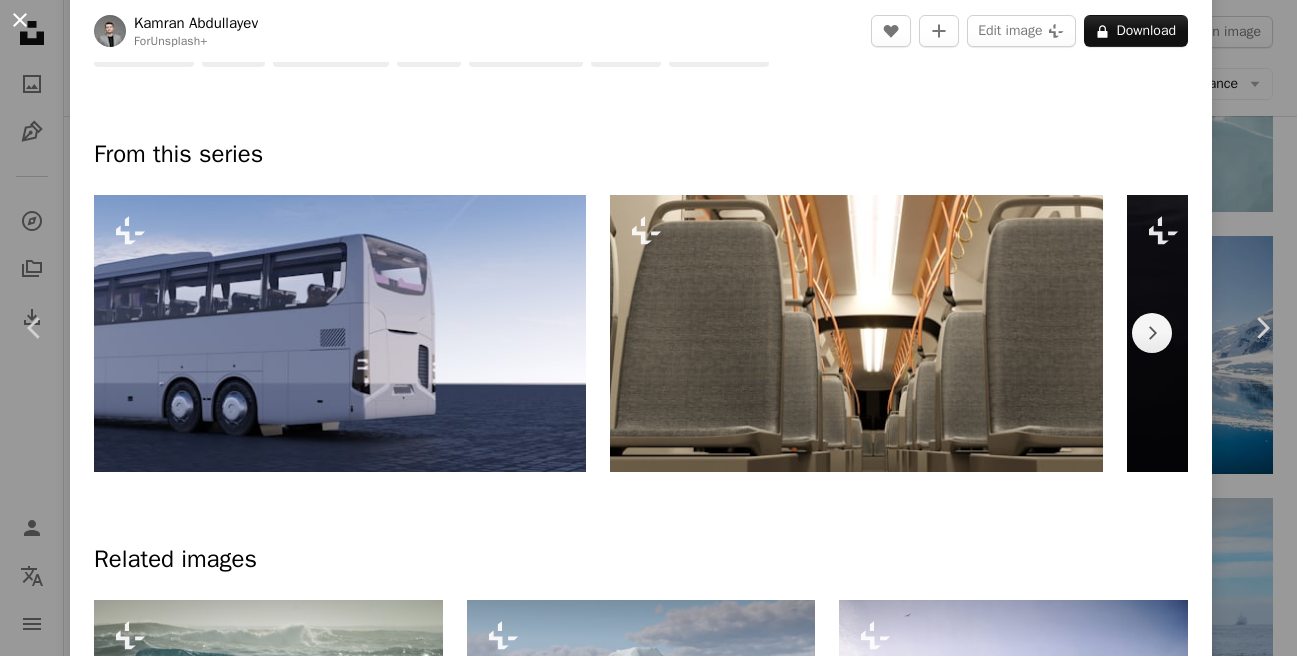 click on "An X shape" at bounding box center [20, 20] 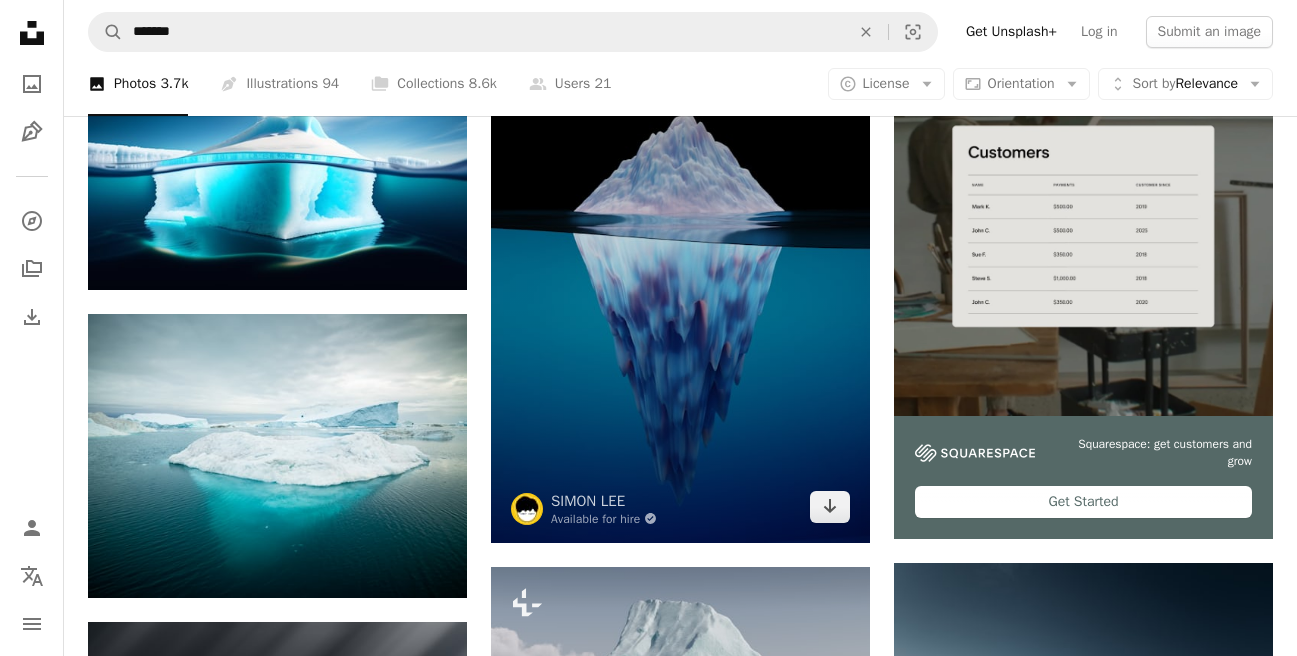 scroll, scrollTop: 767, scrollLeft: 0, axis: vertical 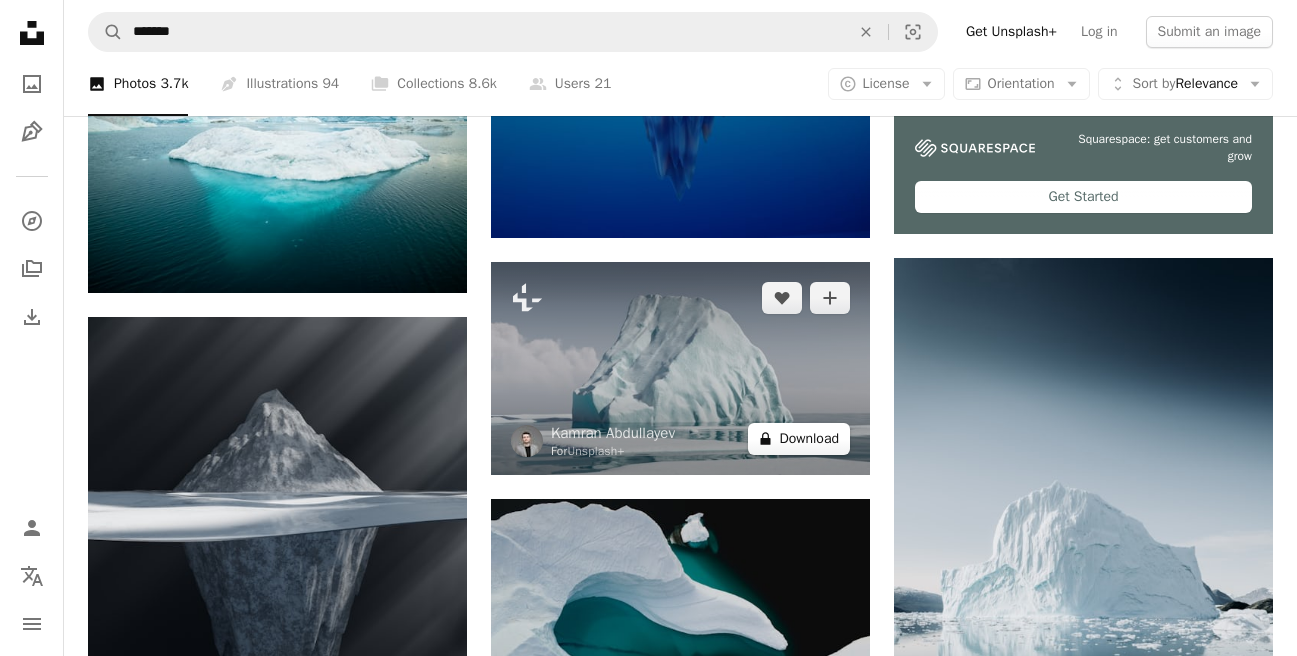 click on "A lock   Download" at bounding box center (799, 439) 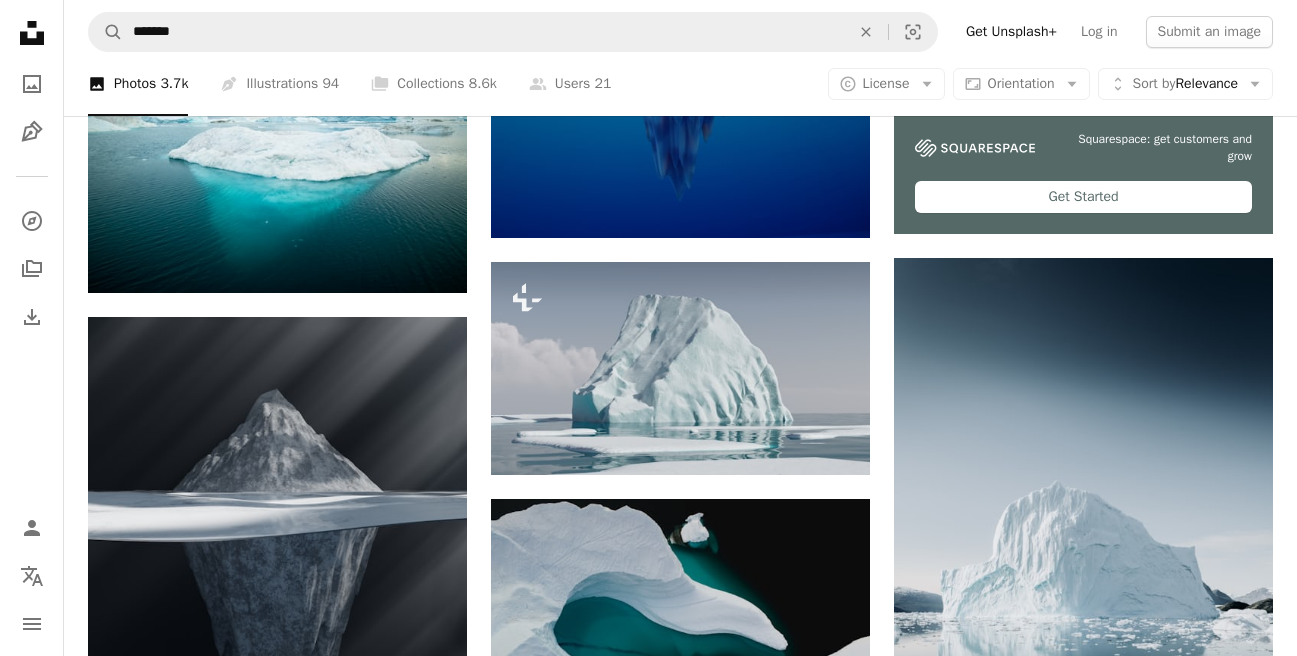click on "An X shape" at bounding box center (20, 20) 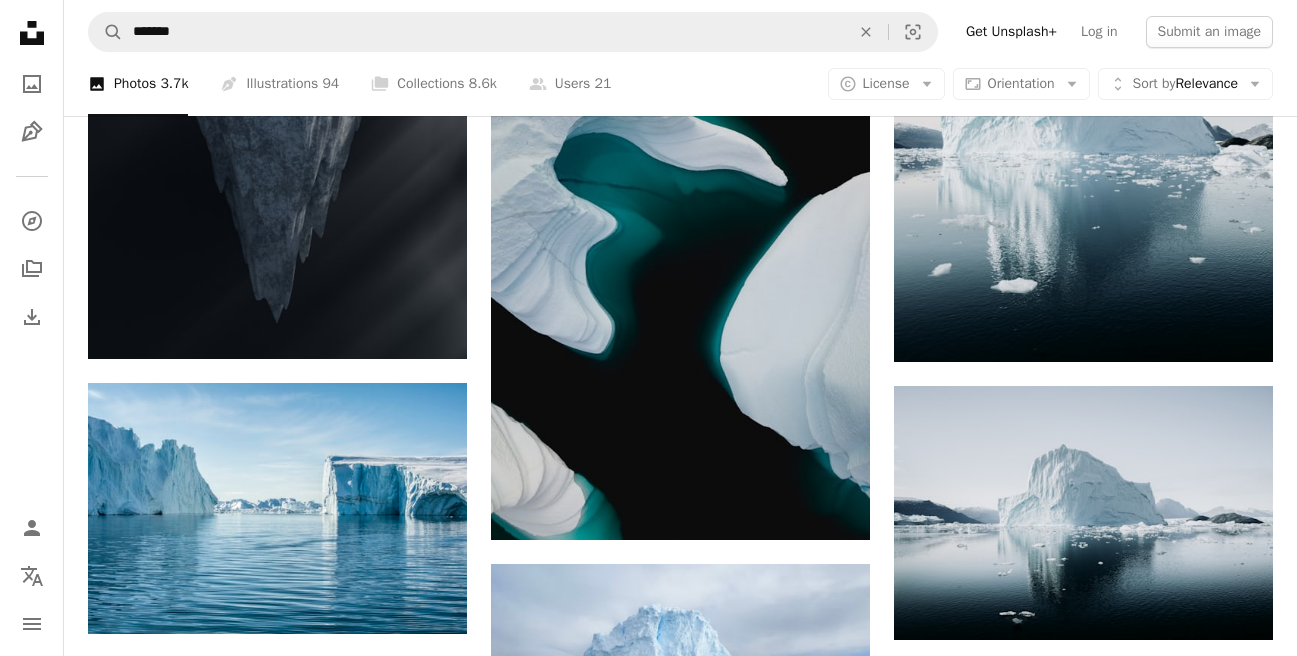 scroll, scrollTop: 0, scrollLeft: 0, axis: both 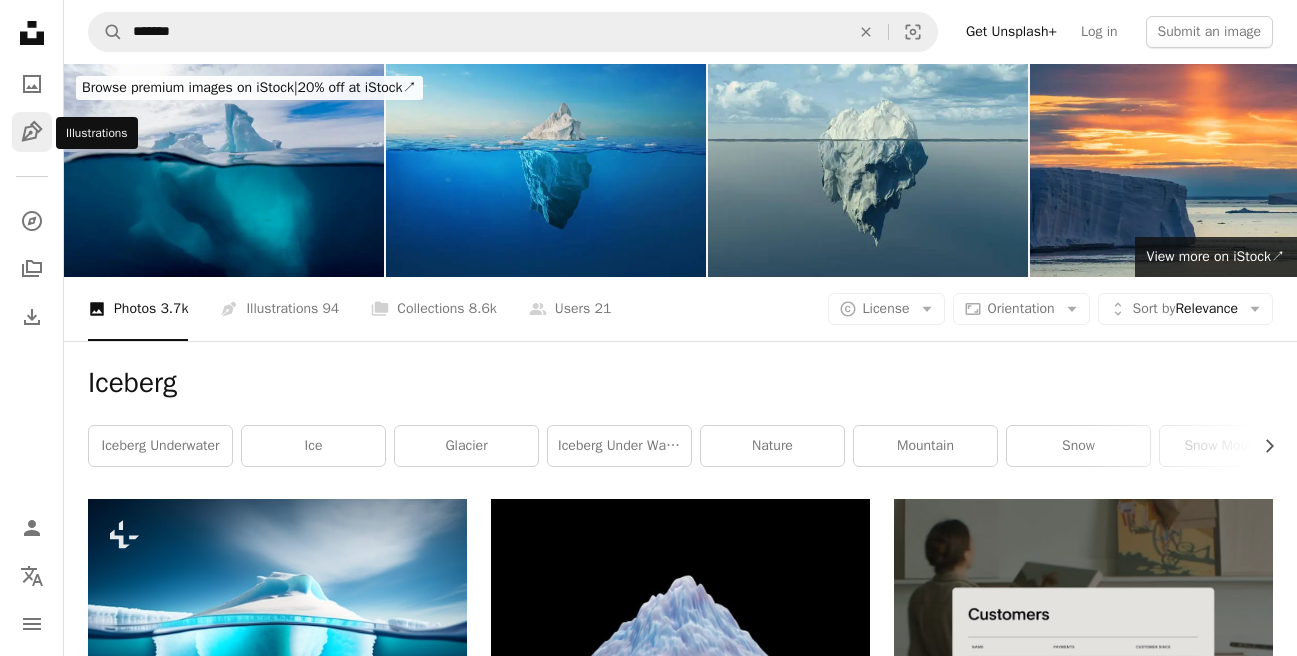 click on "Pen Tool" 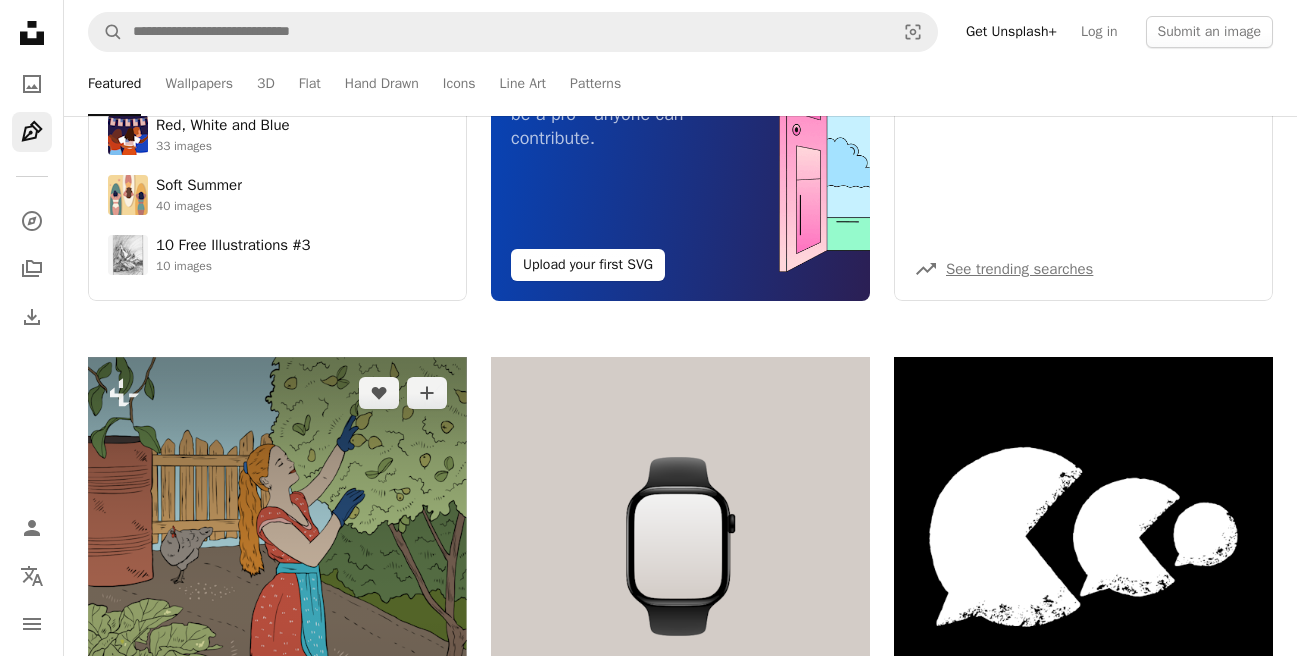 scroll, scrollTop: 0, scrollLeft: 0, axis: both 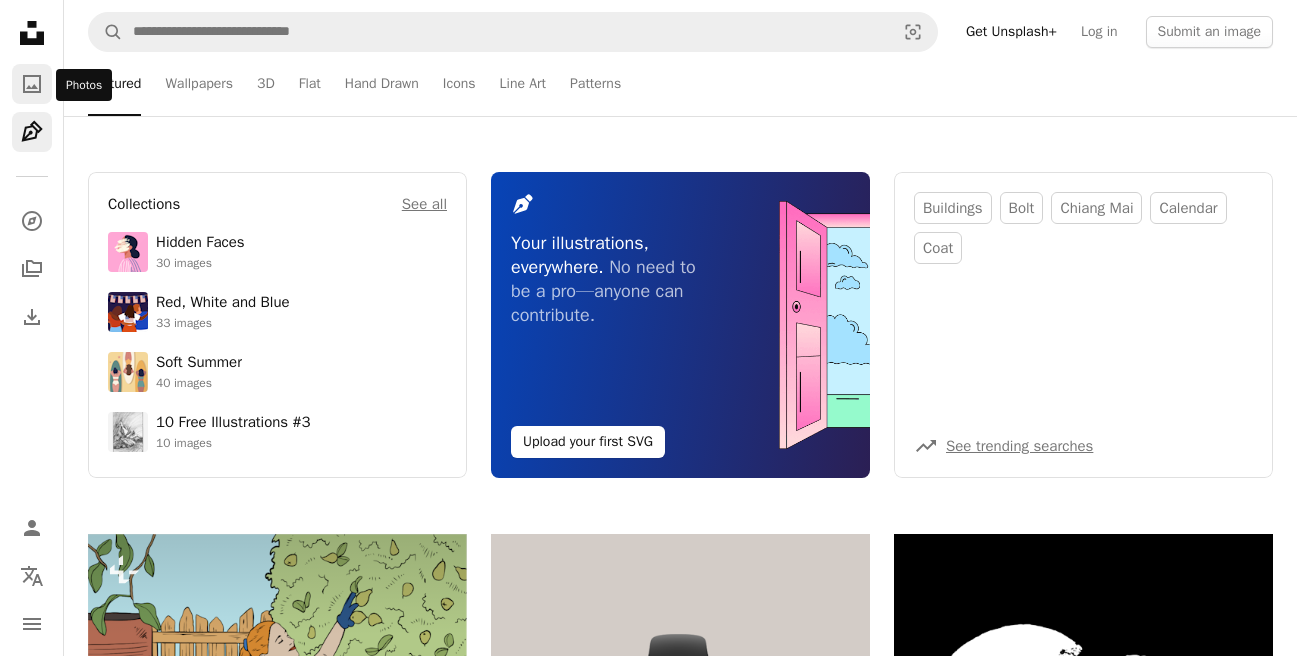 click 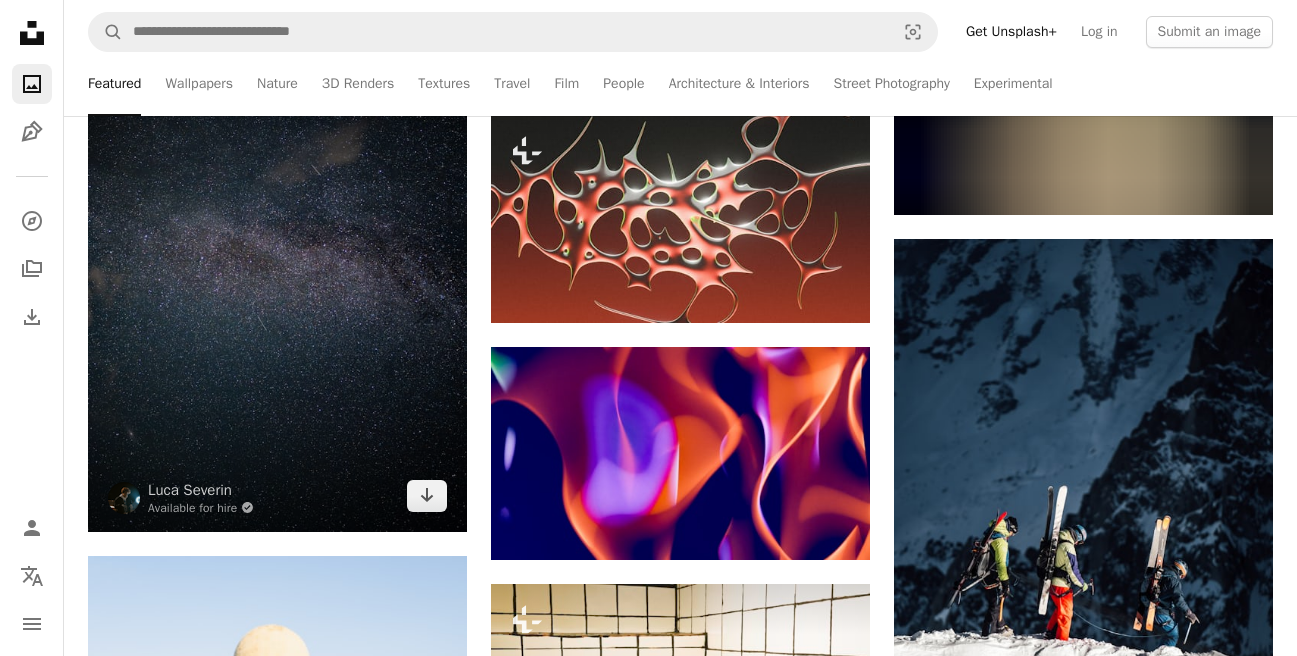 scroll, scrollTop: 0, scrollLeft: 0, axis: both 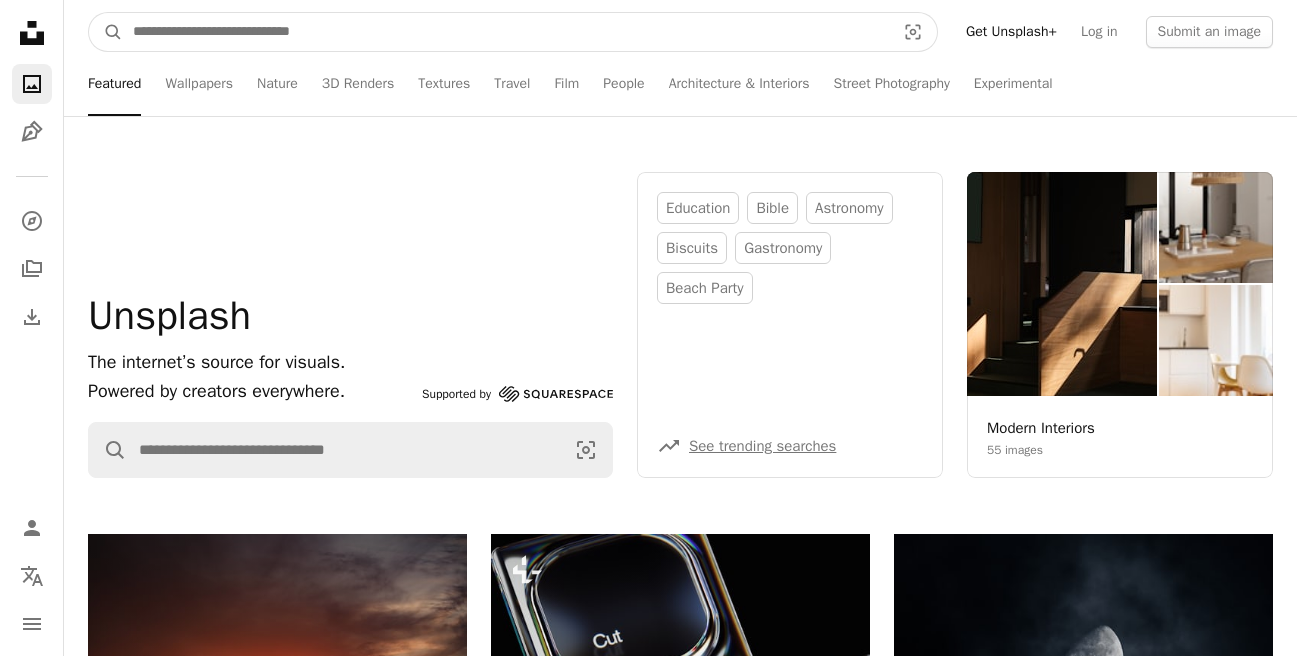 click at bounding box center (506, 32) 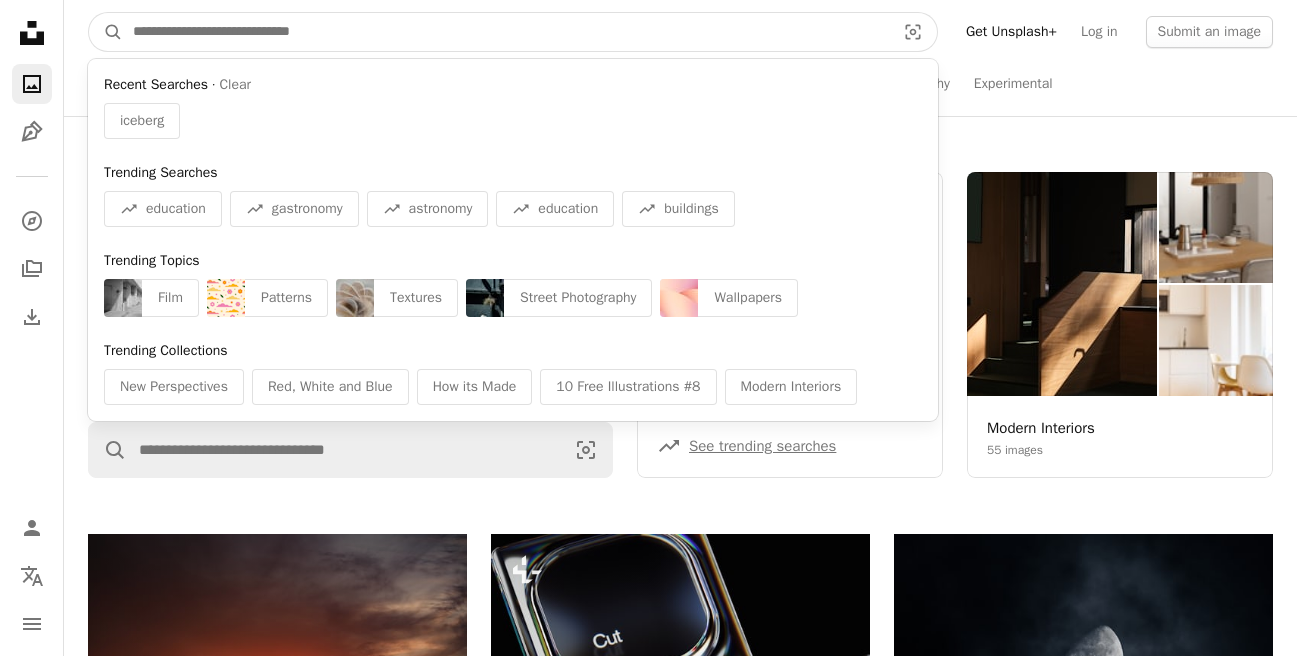 click at bounding box center [506, 32] 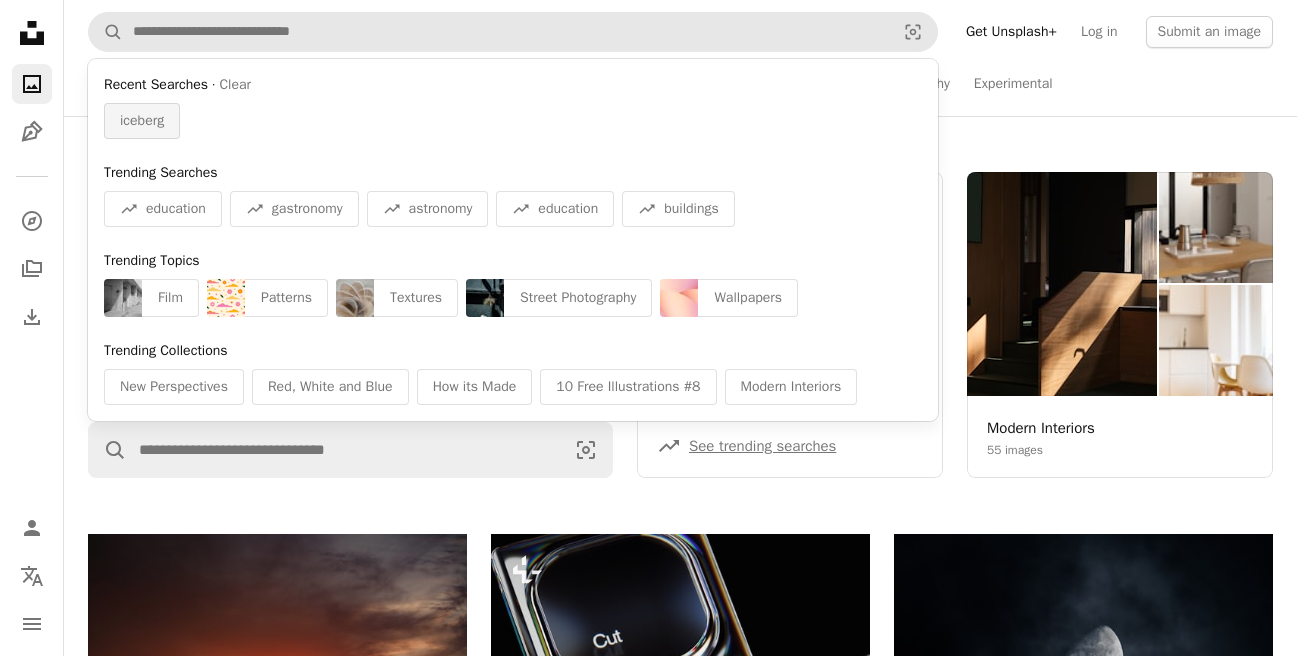 click on "iceberg" at bounding box center [142, 121] 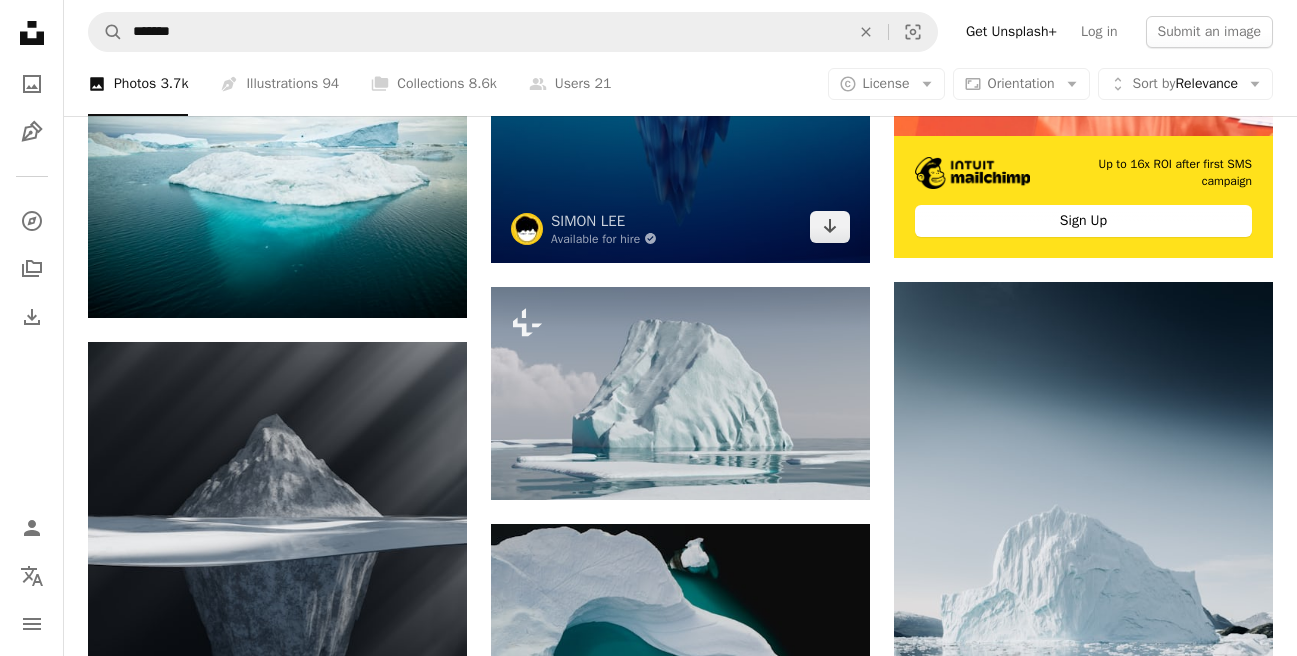 scroll, scrollTop: 875, scrollLeft: 0, axis: vertical 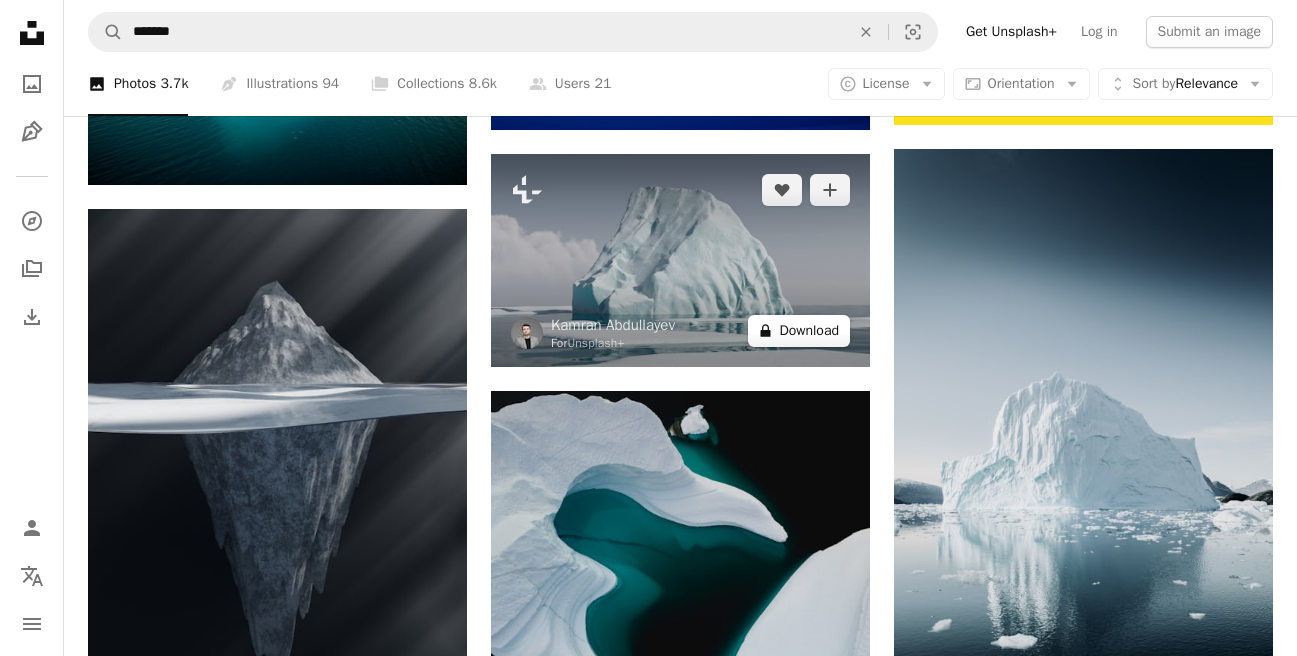 click on "A lock   Download" at bounding box center [799, 331] 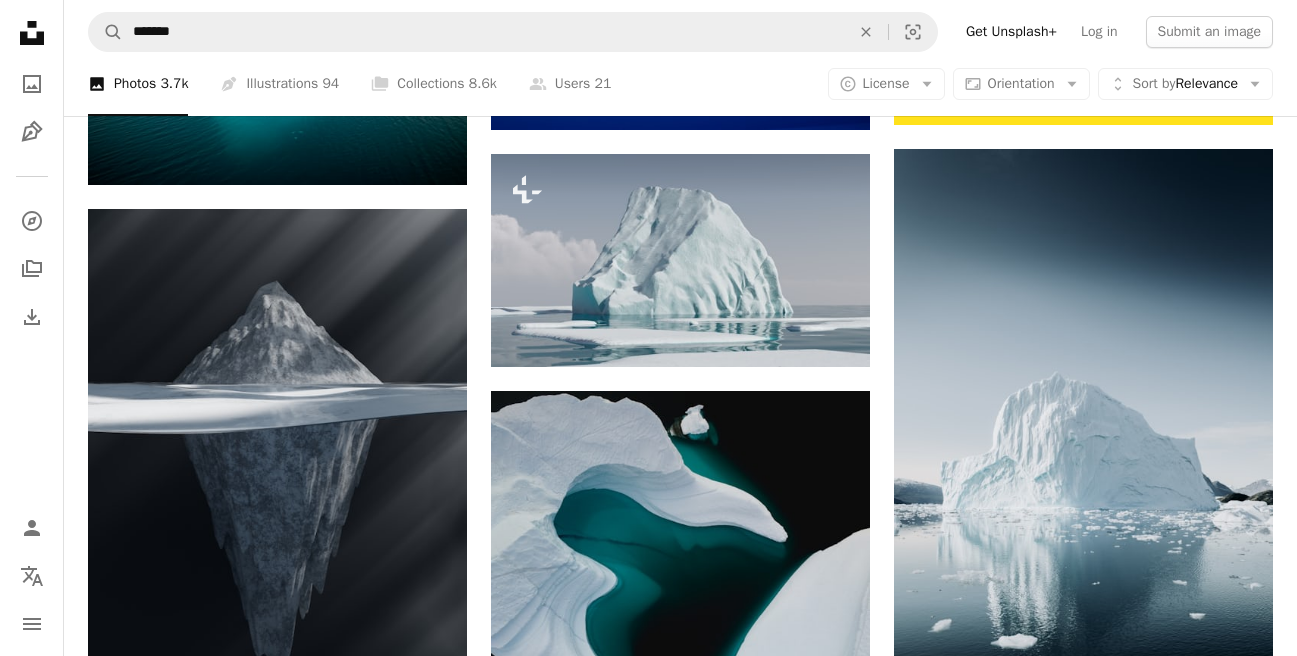 click on "An X shape" at bounding box center [20, 20] 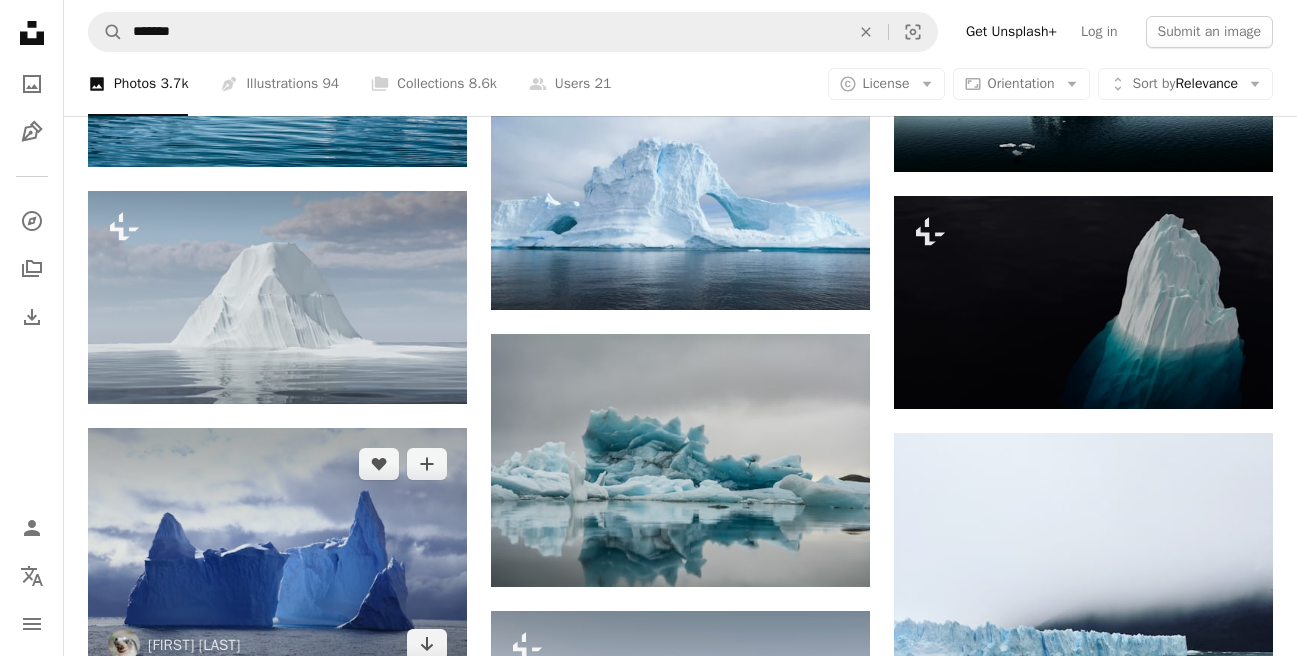 scroll, scrollTop: 1614, scrollLeft: 0, axis: vertical 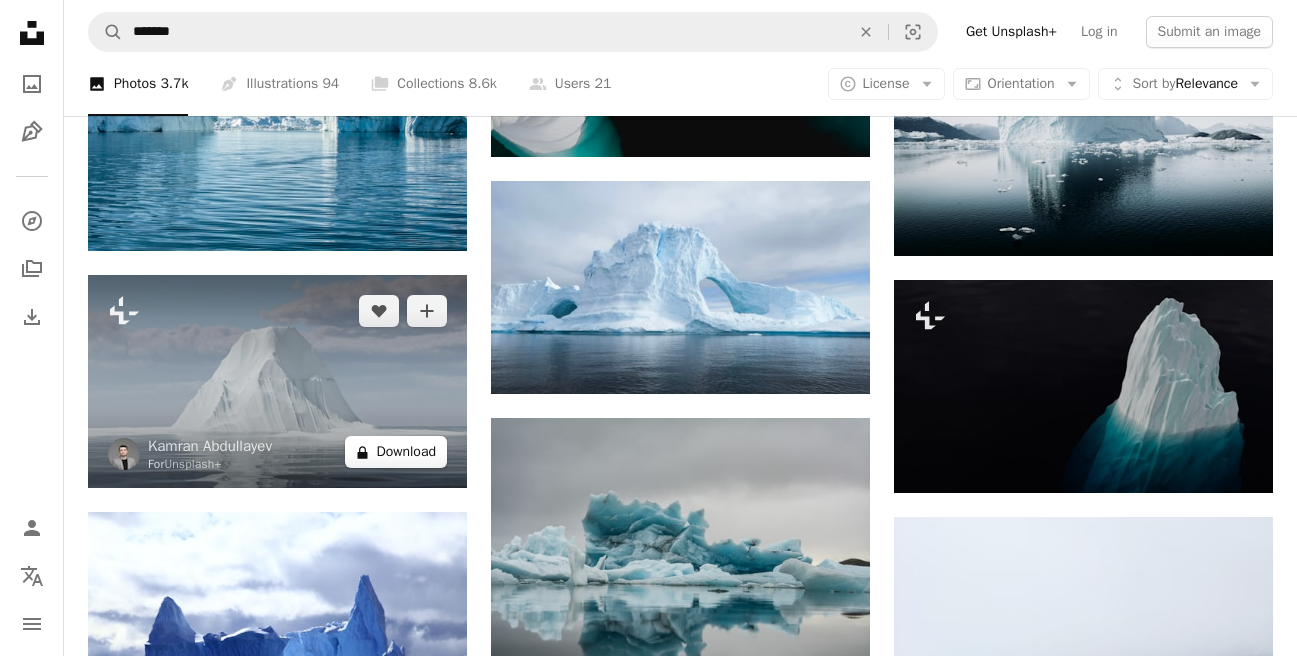 click on "A lock   Download" at bounding box center [396, 452] 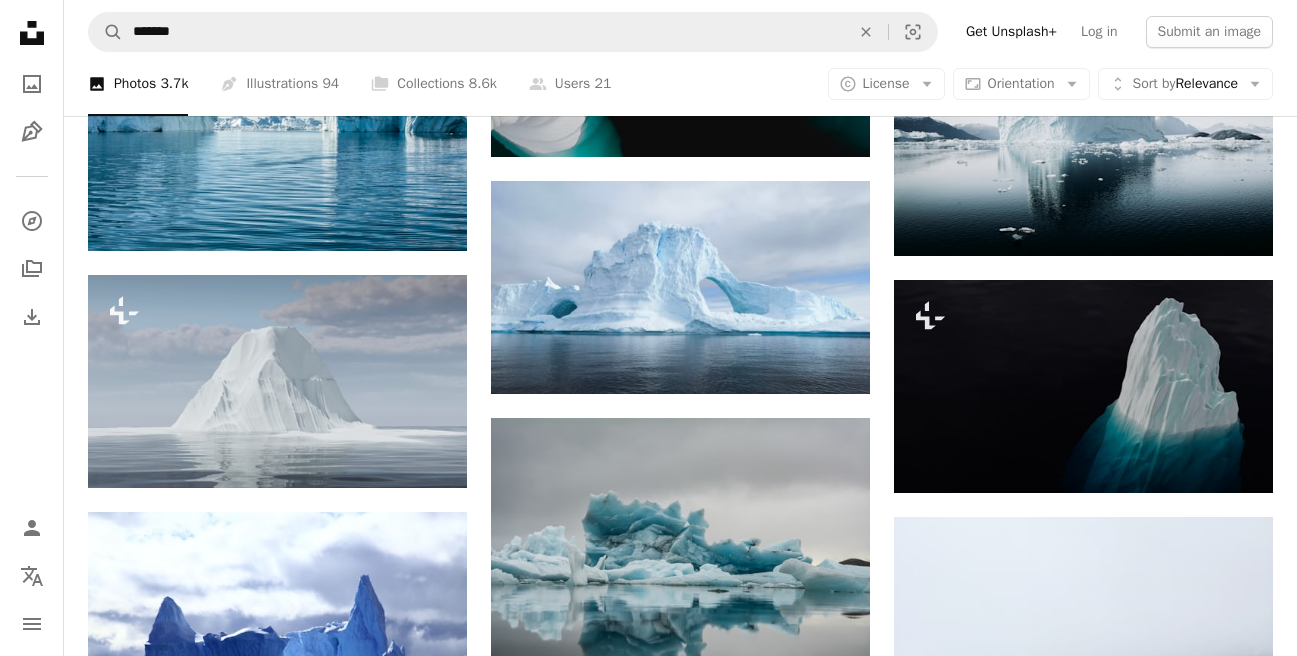 click on "An X shape" at bounding box center (20, 20) 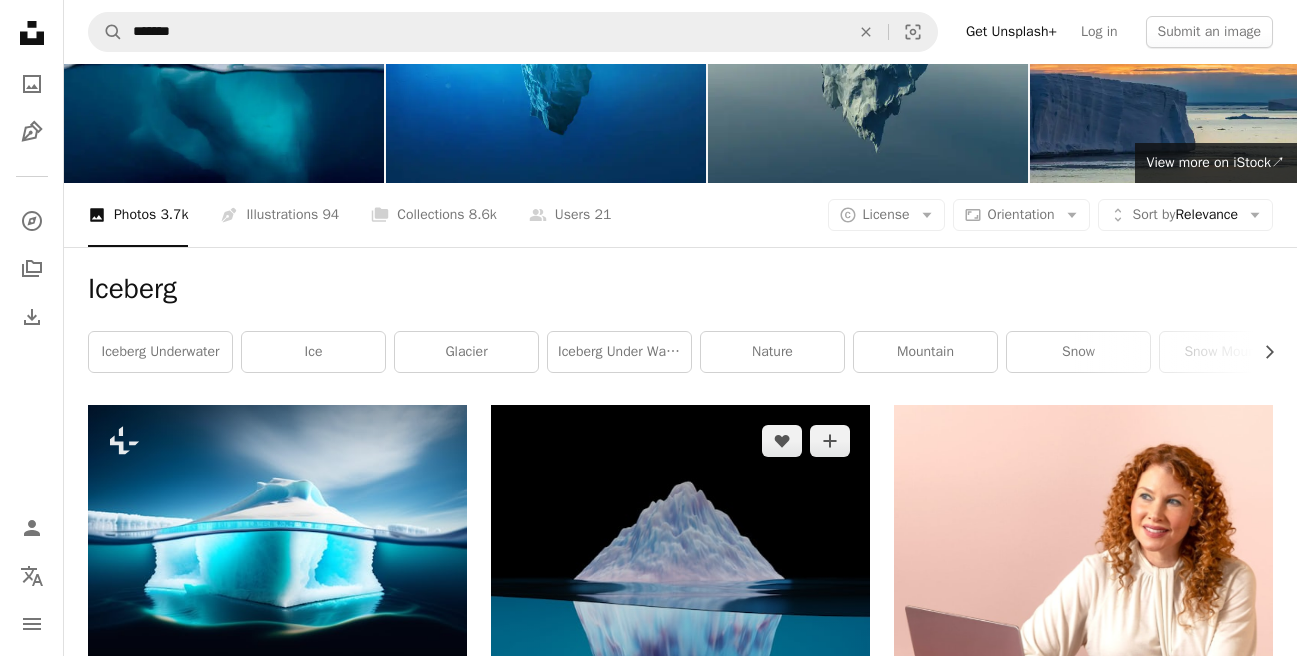 scroll, scrollTop: 0, scrollLeft: 0, axis: both 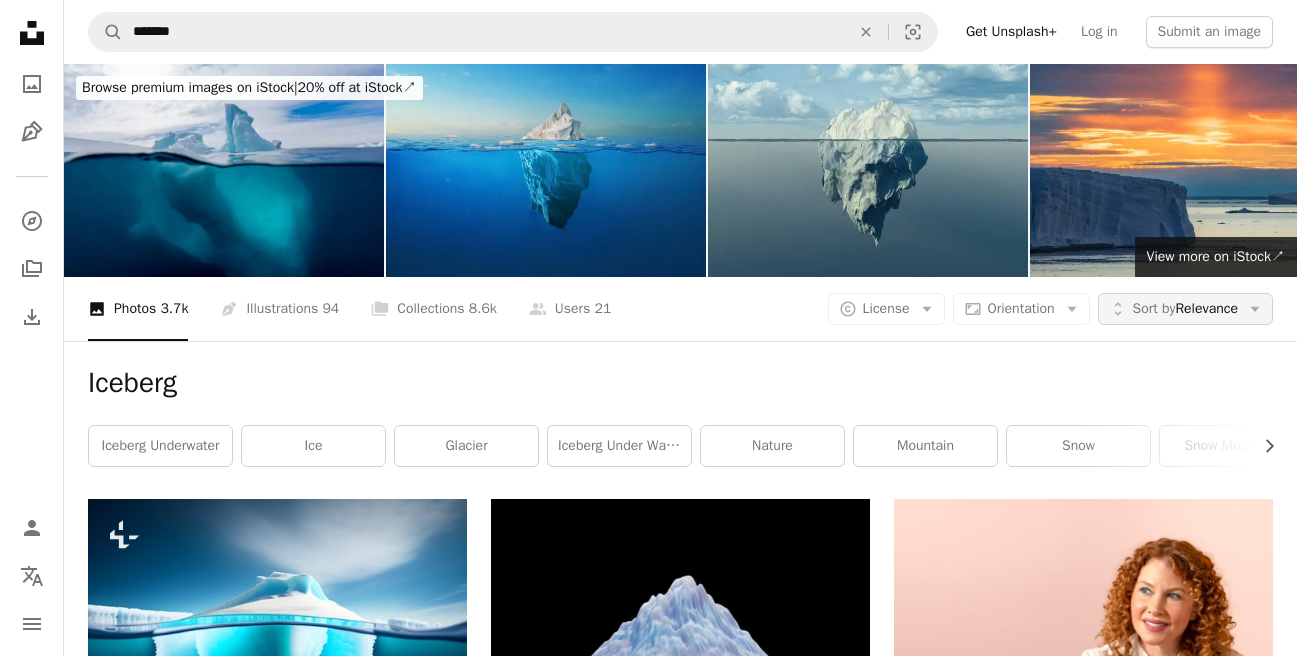 click 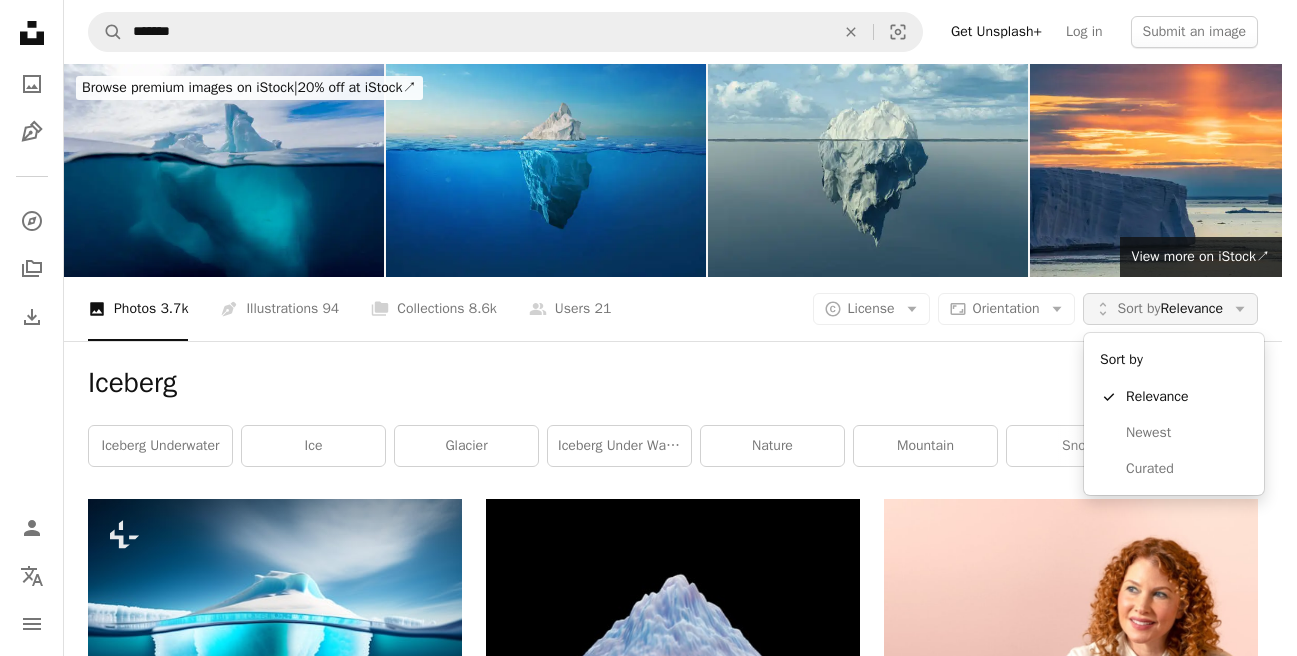 click 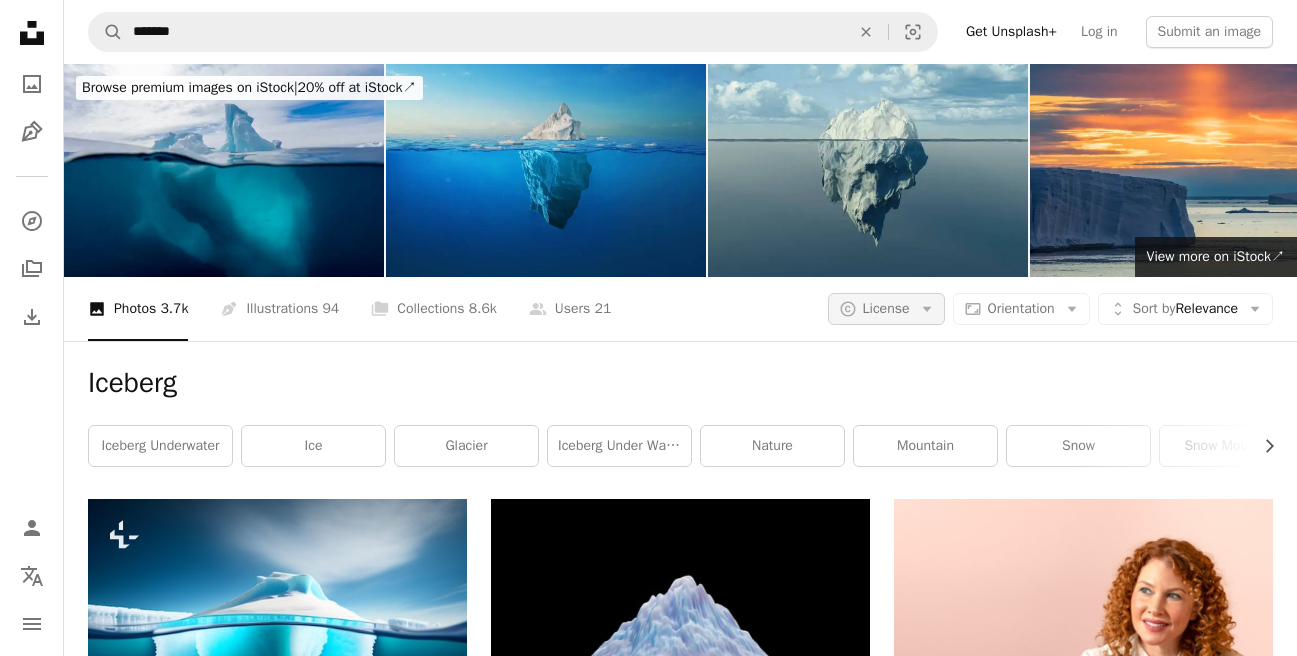 click on "Arrow down" 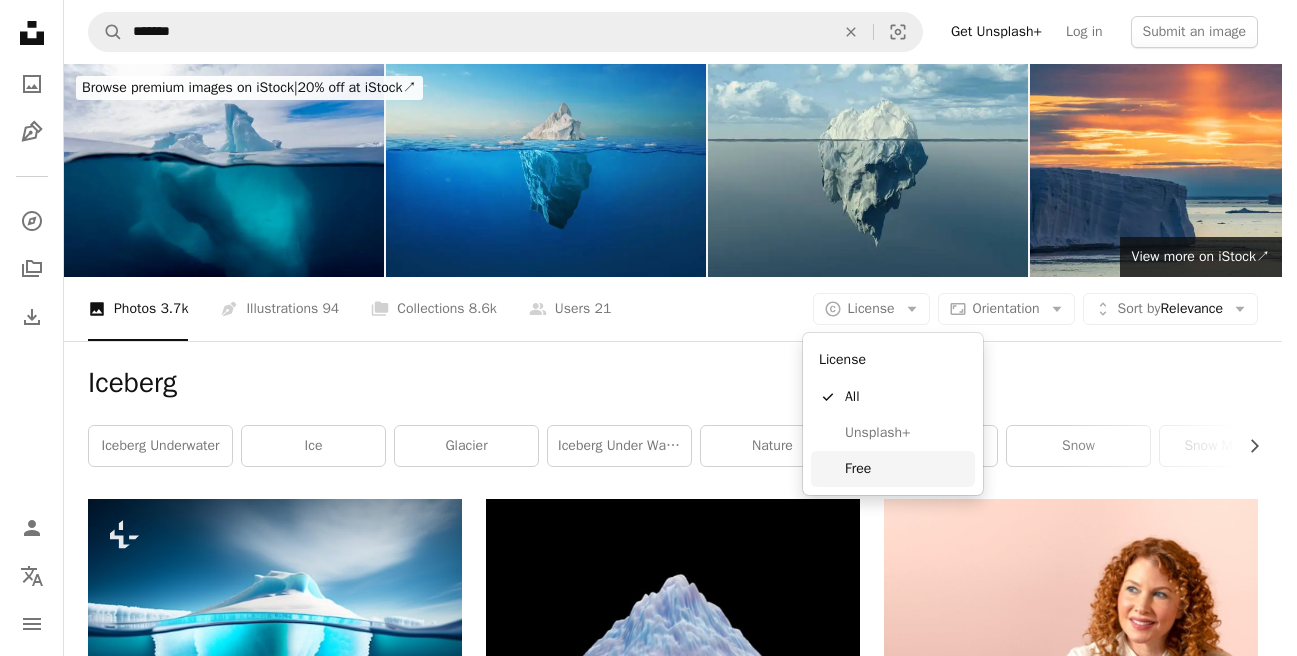 click on "Free" at bounding box center (906, 469) 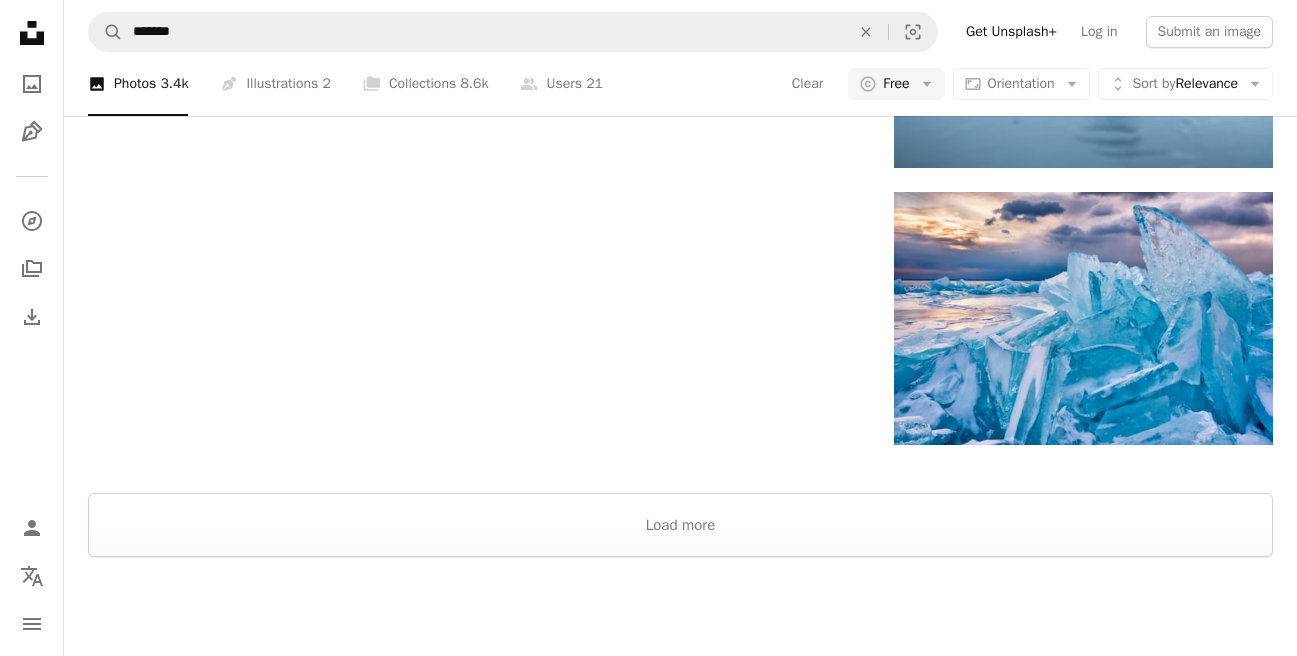 scroll, scrollTop: 3435, scrollLeft: 0, axis: vertical 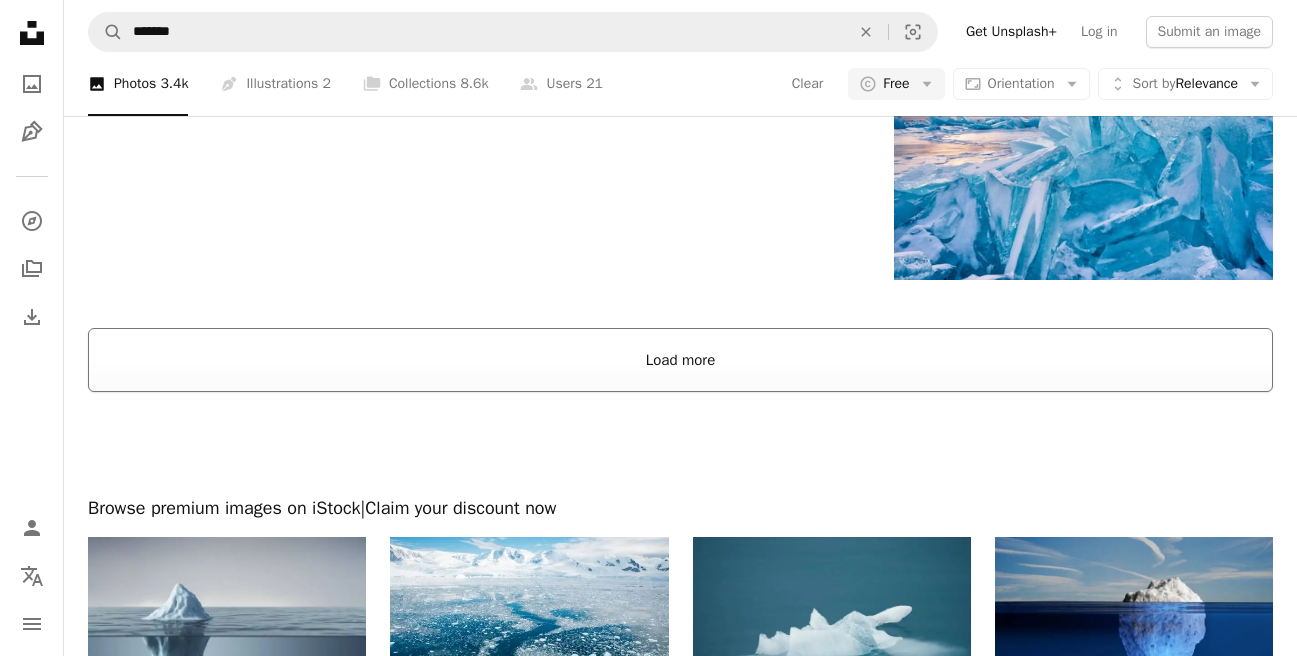 click on "Load more" at bounding box center [680, 360] 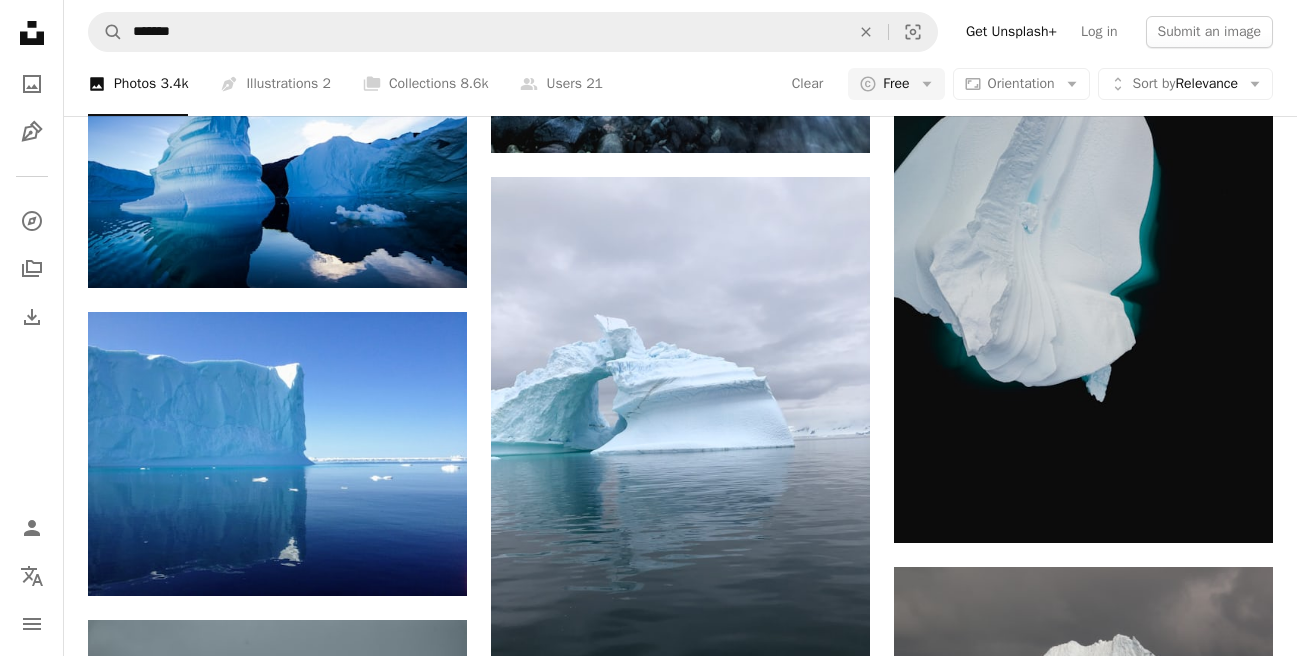 scroll, scrollTop: 7723, scrollLeft: 0, axis: vertical 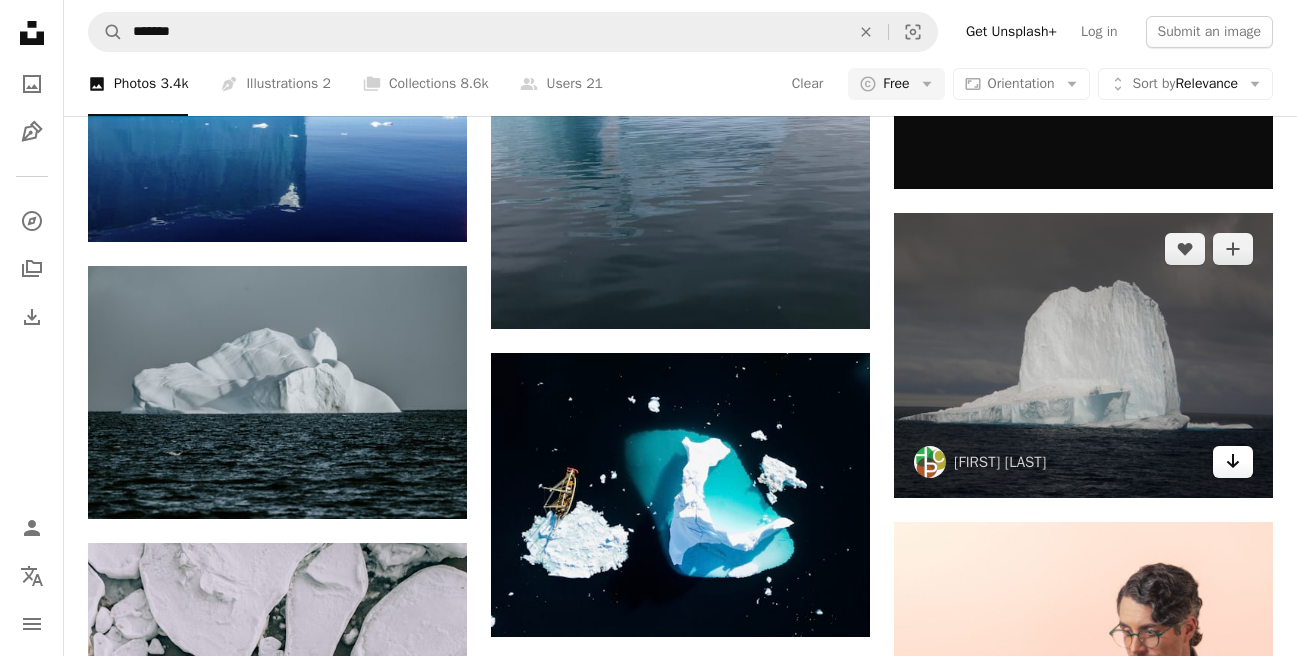 click 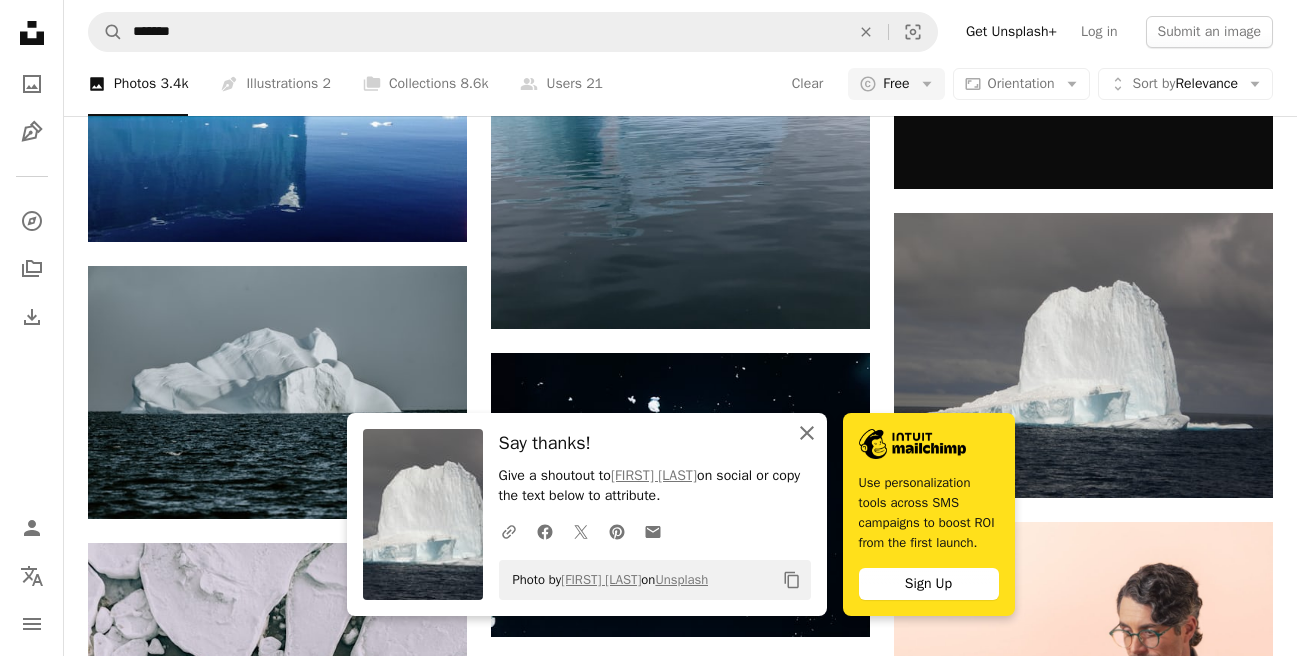 click on "An X shape" 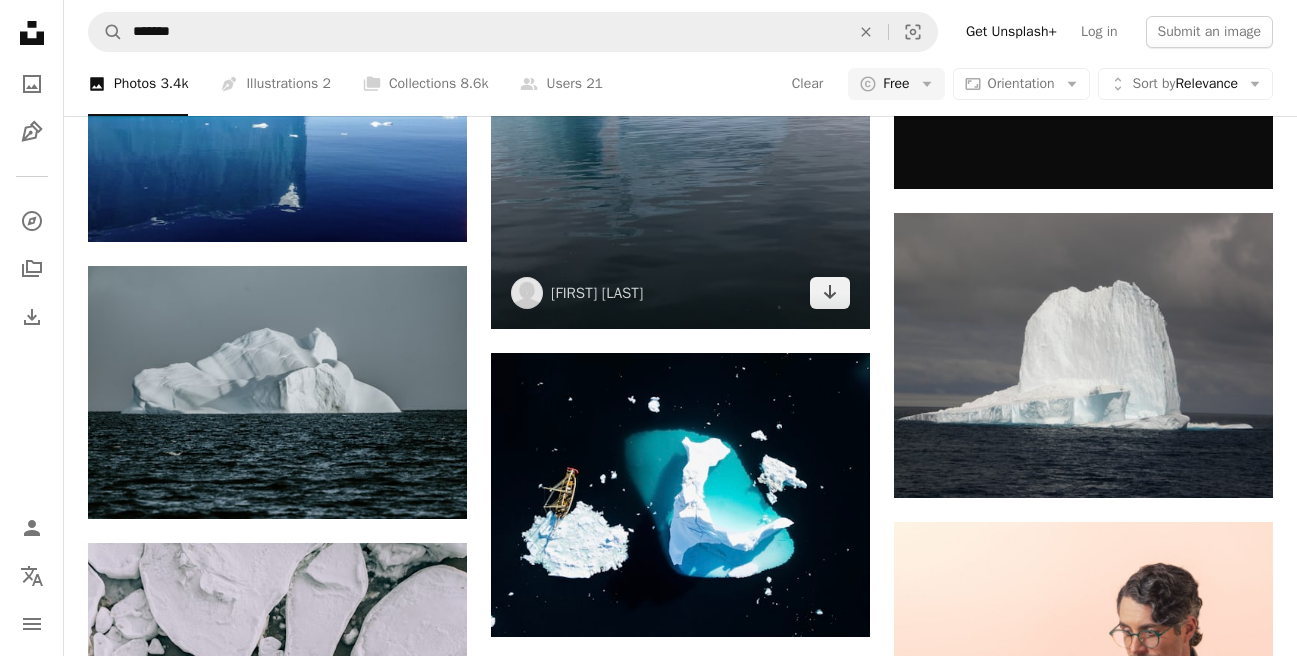 scroll, scrollTop: 6436, scrollLeft: 0, axis: vertical 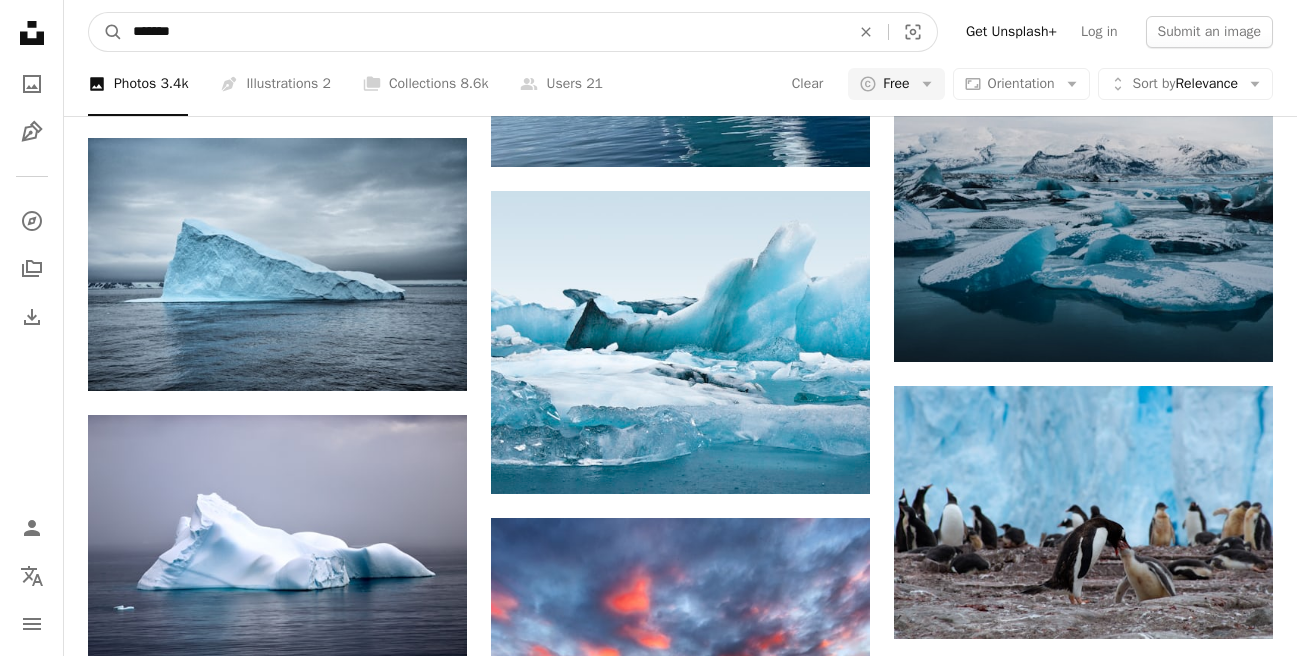 drag, startPoint x: 244, startPoint y: 36, endPoint x: 1, endPoint y: 16, distance: 243.82166 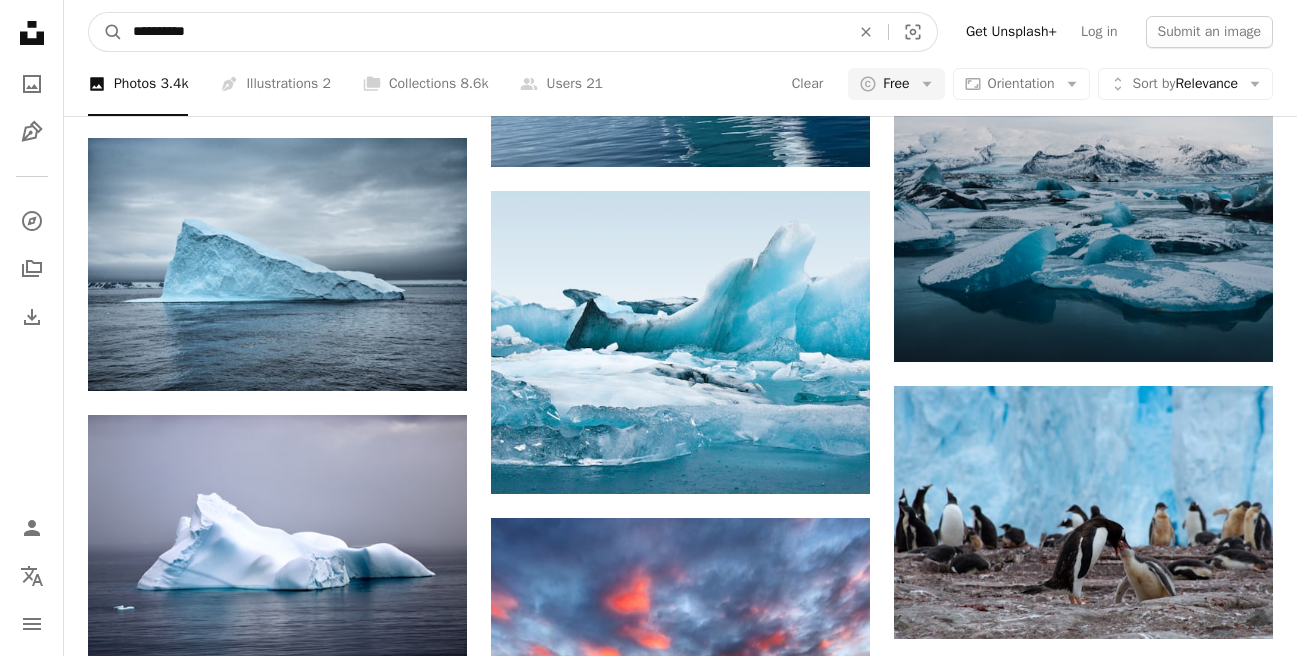 type on "**********" 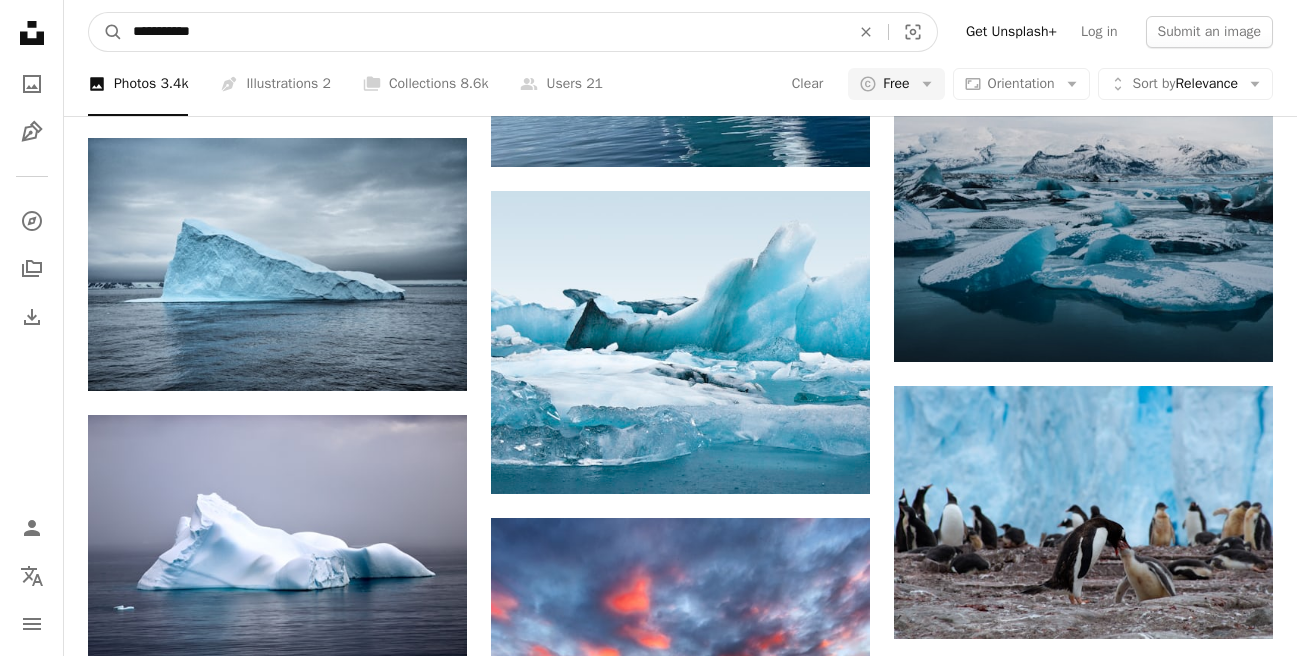 click on "A magnifying glass" at bounding box center (106, 32) 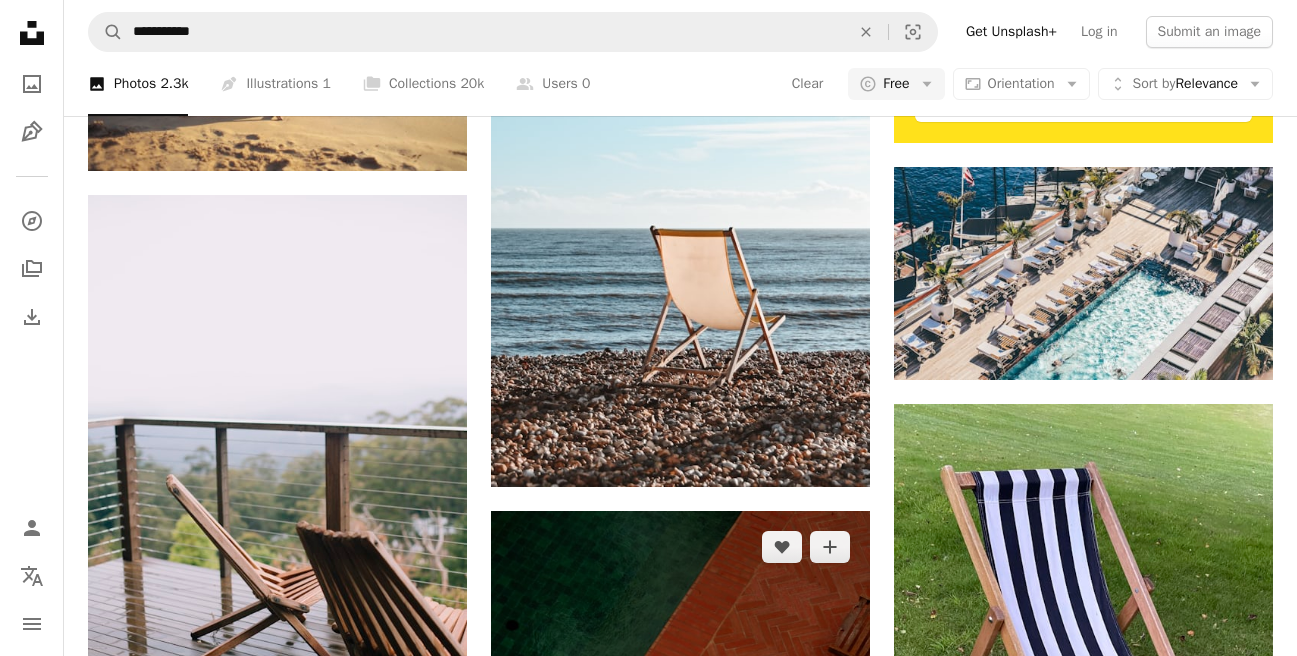 scroll, scrollTop: 682, scrollLeft: 0, axis: vertical 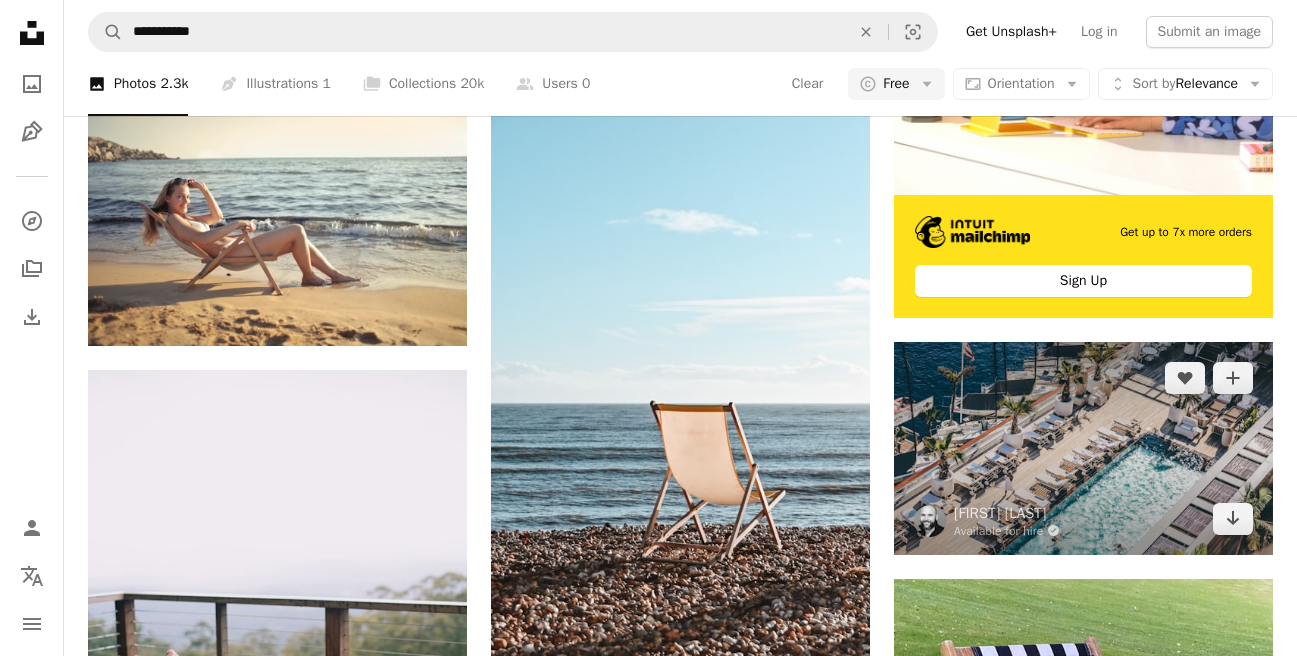 click at bounding box center (1083, 448) 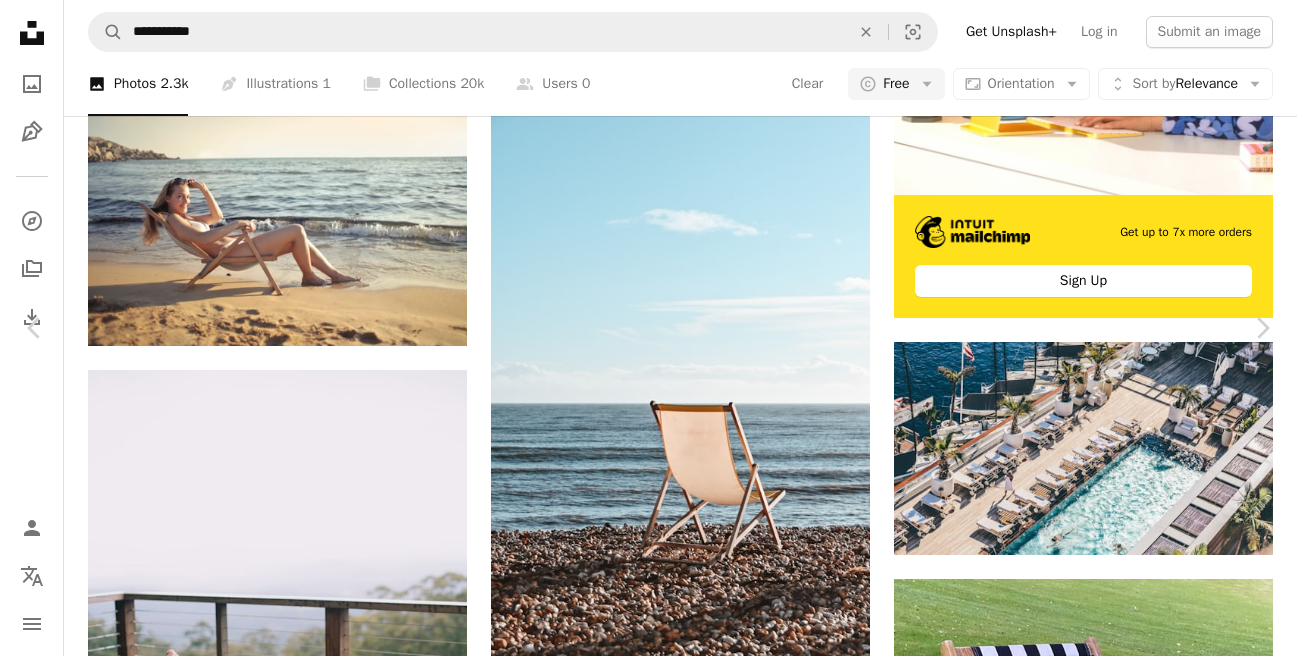 click on "Download free" at bounding box center (1098, 3639) 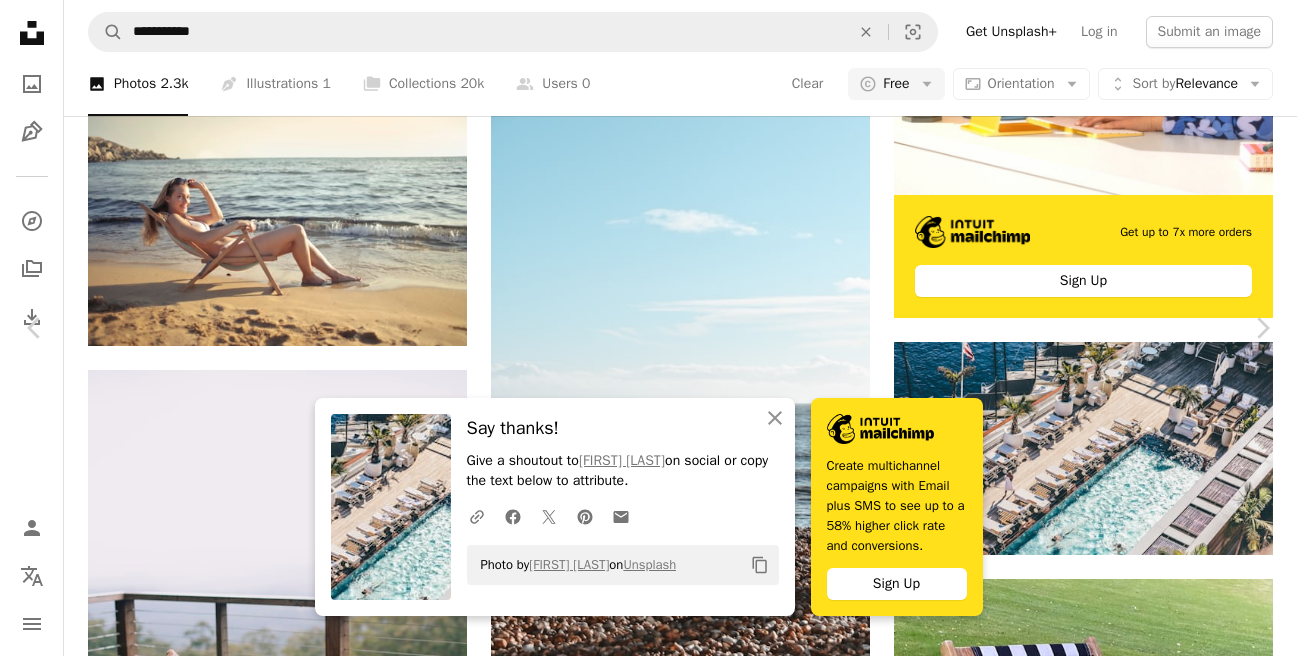 click on "An X shape" at bounding box center (20, 20) 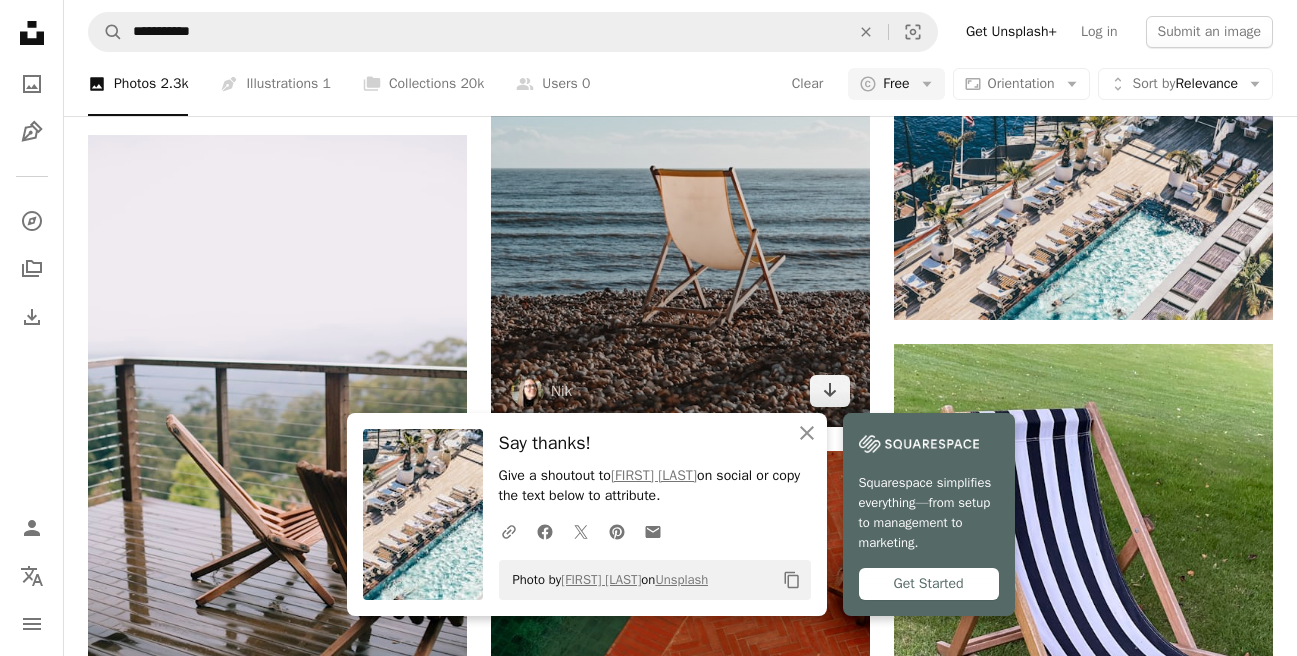 scroll, scrollTop: 1010, scrollLeft: 0, axis: vertical 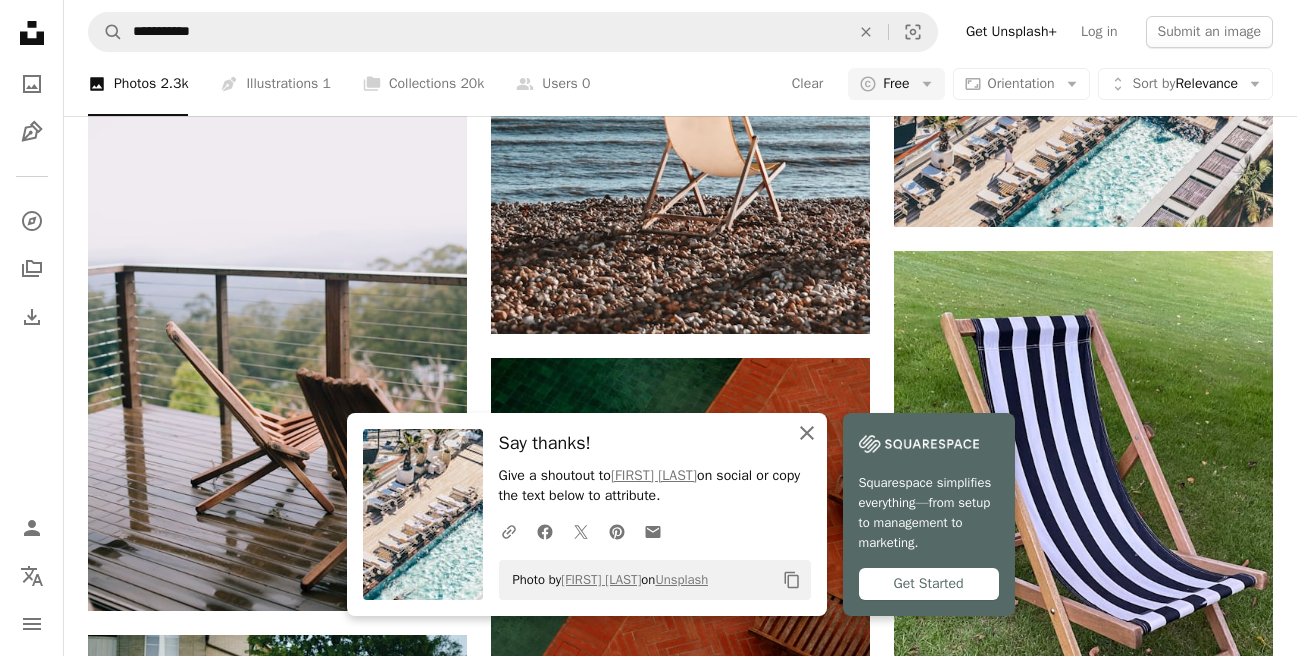 click 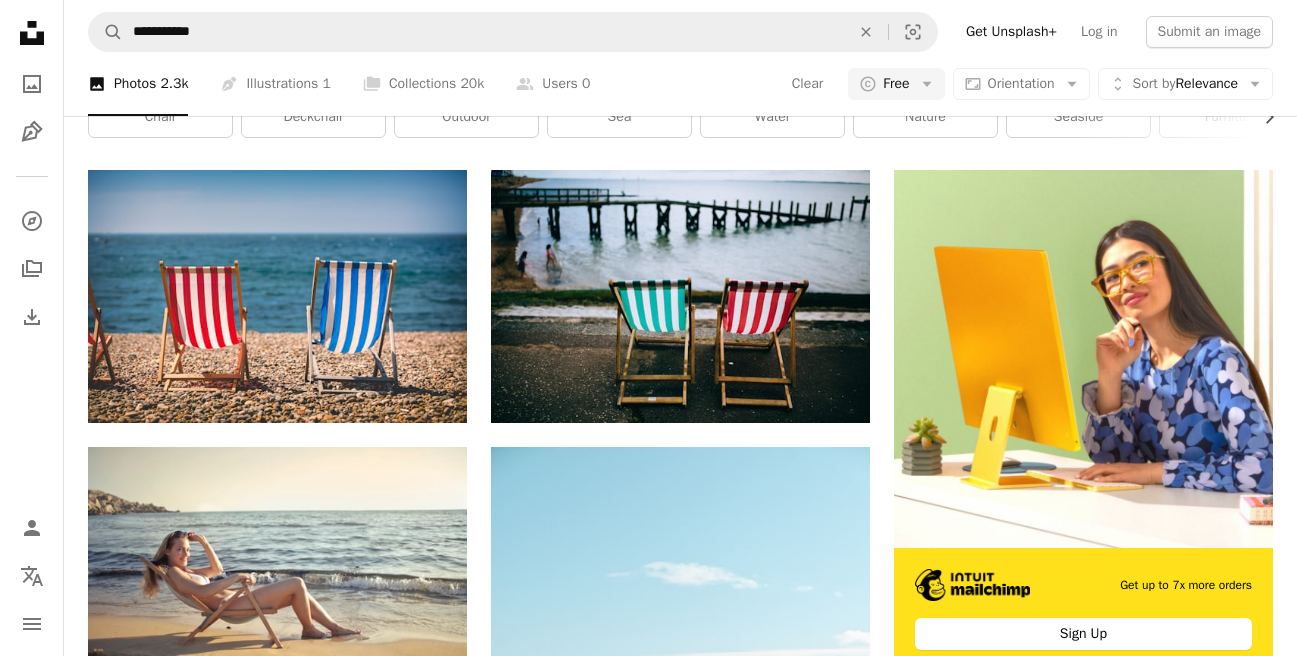 scroll, scrollTop: 0, scrollLeft: 0, axis: both 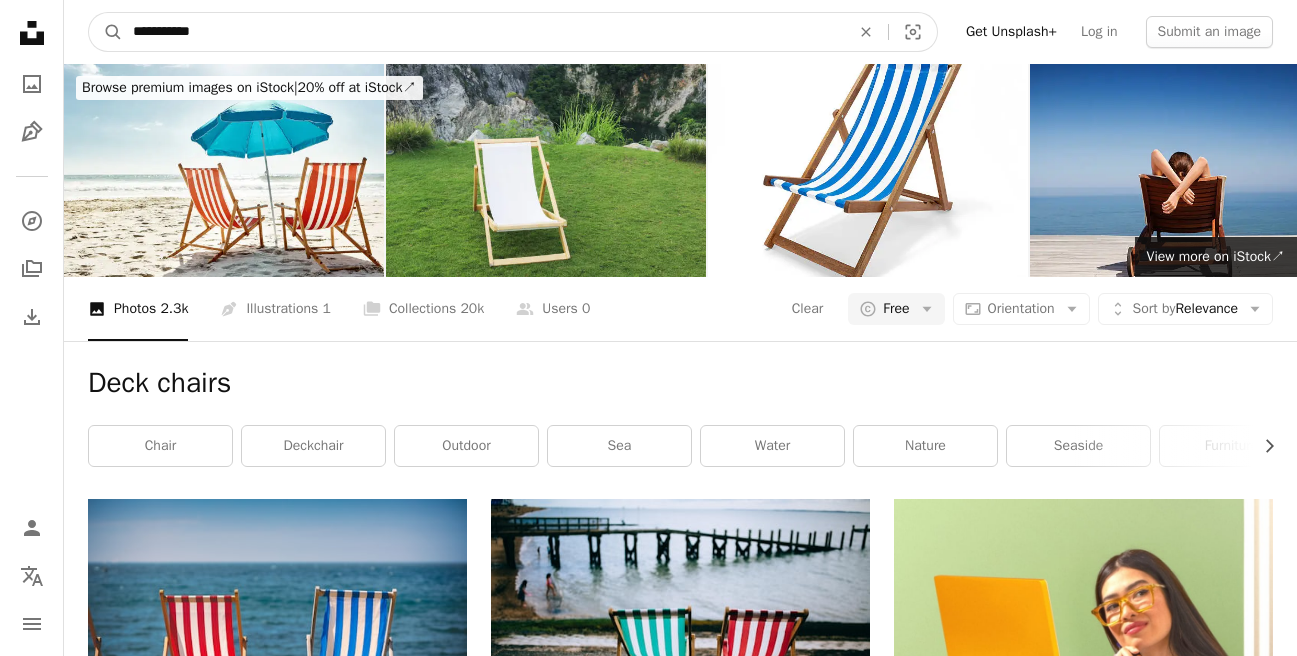 drag, startPoint x: 246, startPoint y: 37, endPoint x: 20, endPoint y: 24, distance: 226.37358 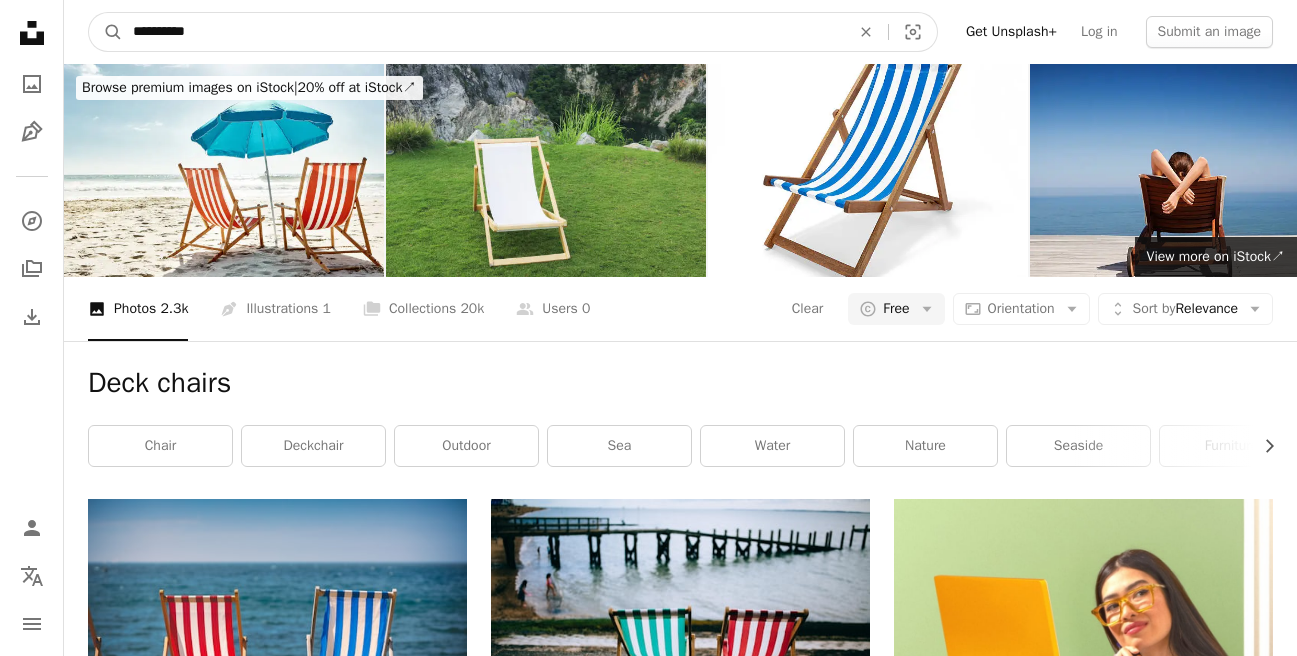 type on "**********" 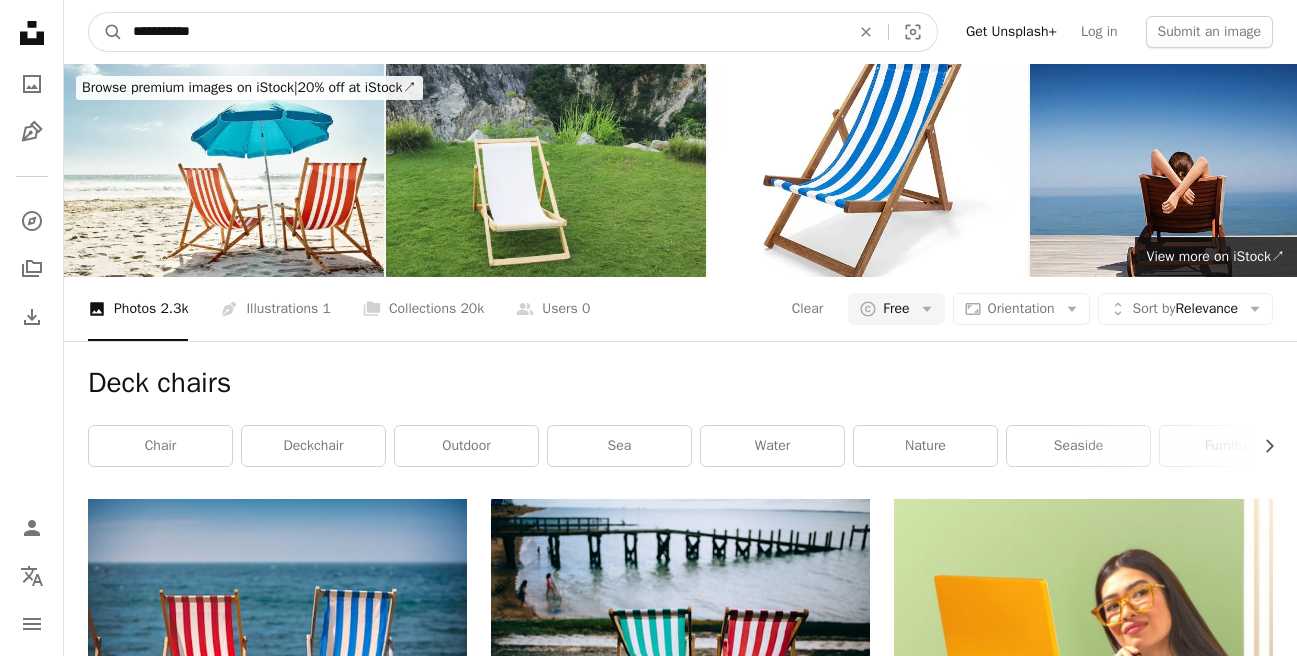 click on "A magnifying glass" at bounding box center (106, 32) 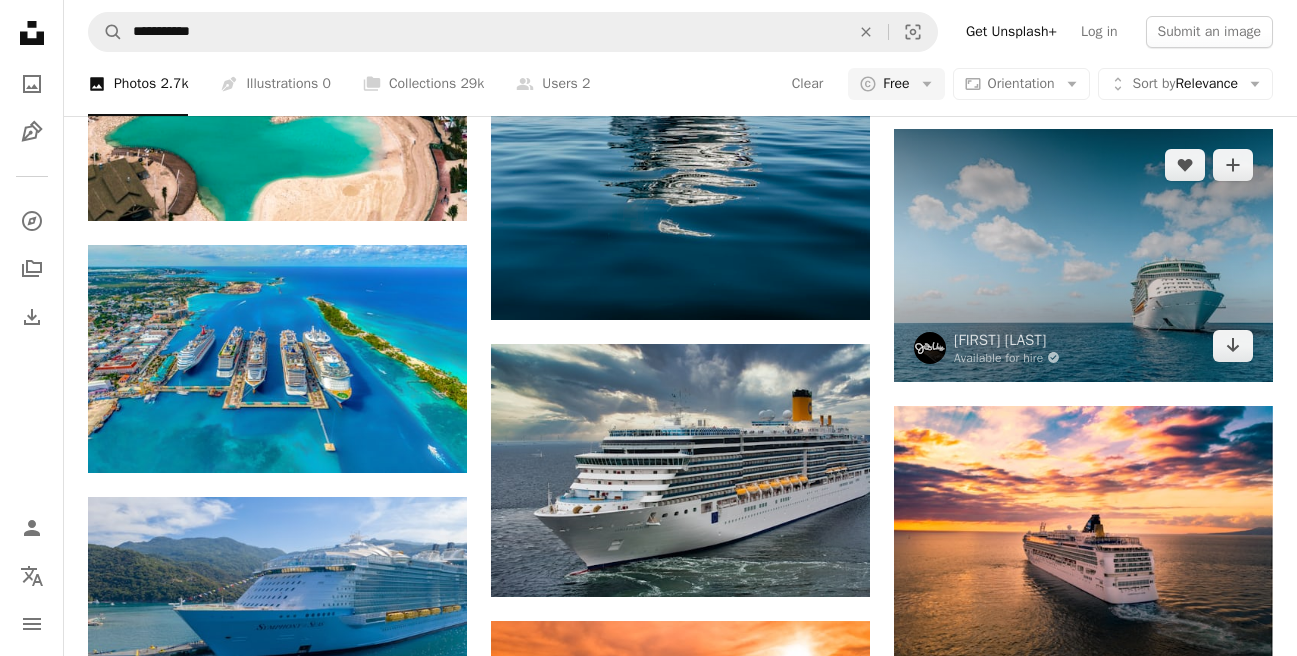 scroll, scrollTop: 1748, scrollLeft: 0, axis: vertical 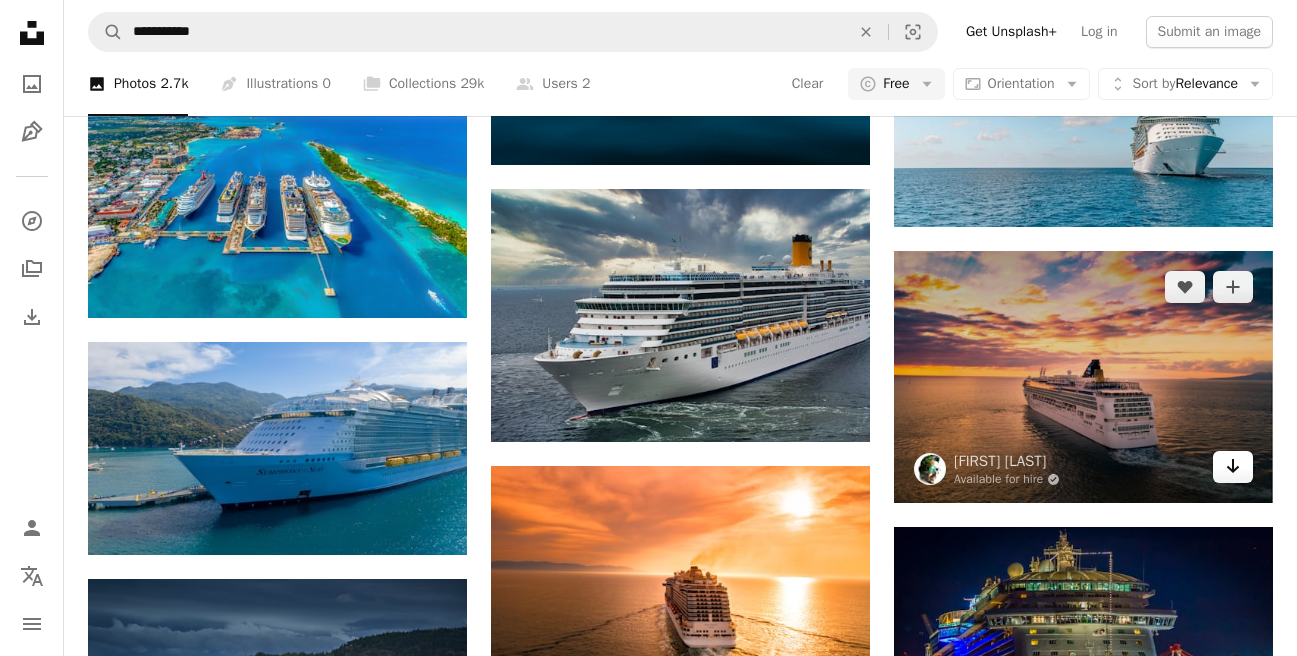 click on "Arrow pointing down" 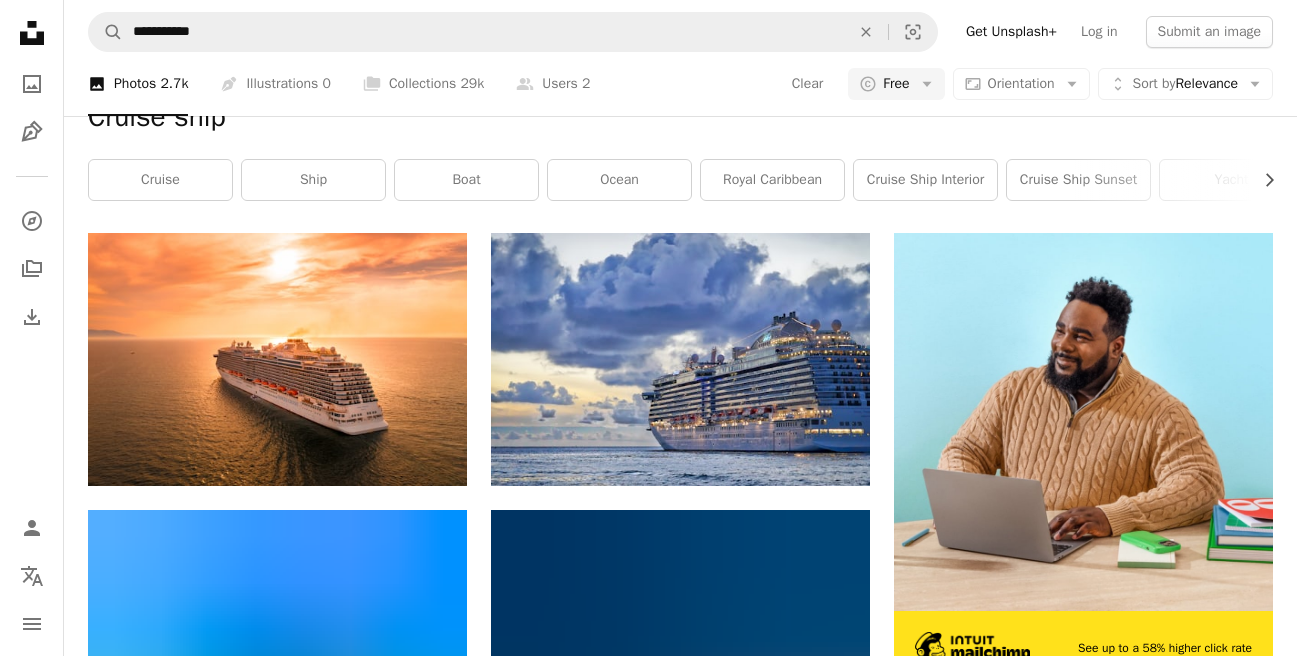 scroll, scrollTop: 0, scrollLeft: 0, axis: both 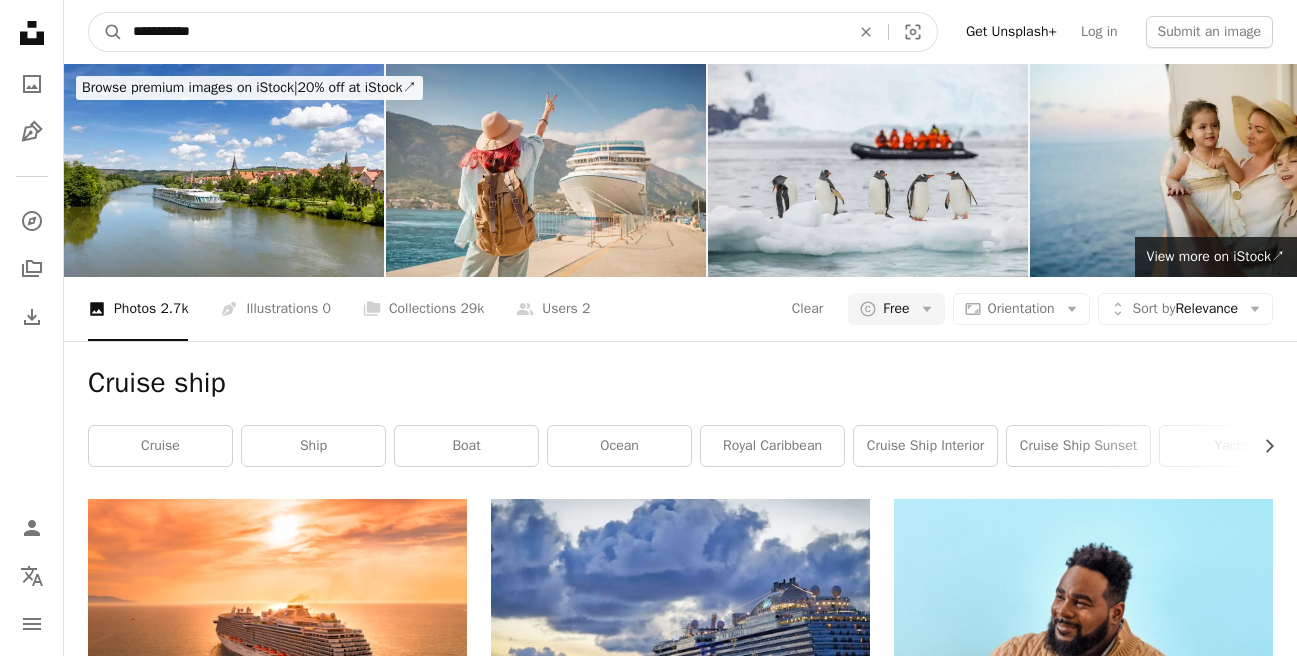 drag, startPoint x: 227, startPoint y: 29, endPoint x: 71, endPoint y: 21, distance: 156.20499 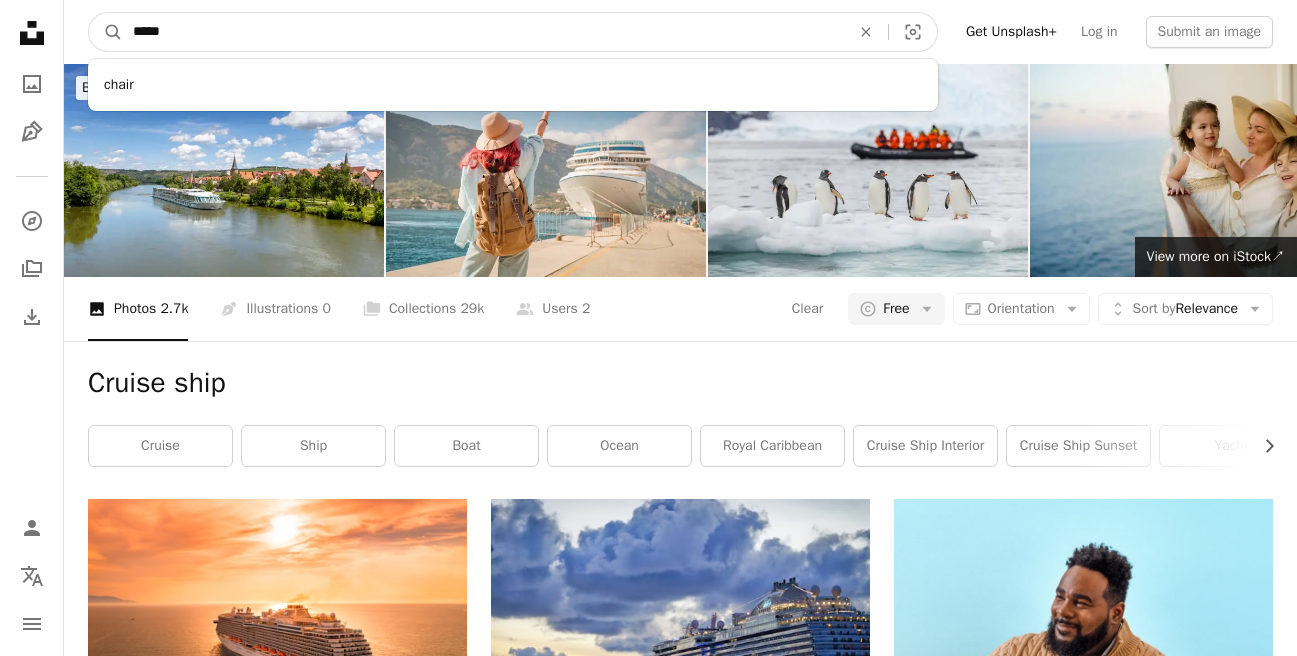 type on "******" 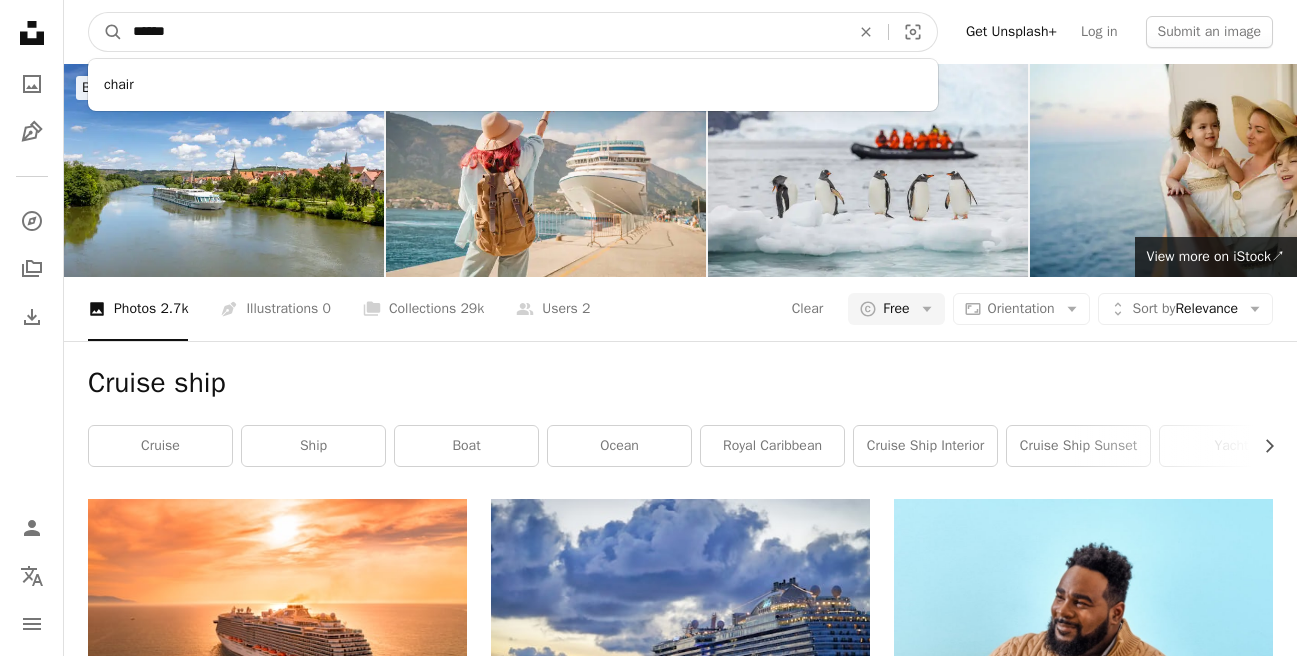 click on "A magnifying glass" at bounding box center [106, 32] 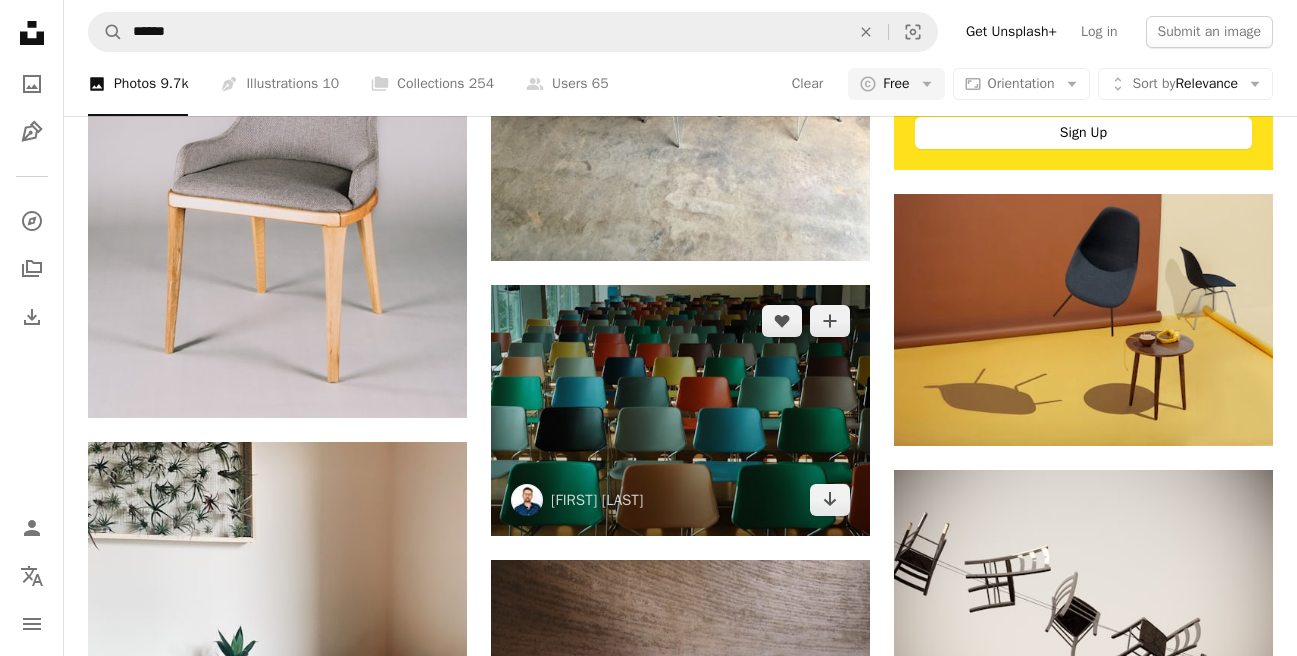 scroll, scrollTop: 0, scrollLeft: 0, axis: both 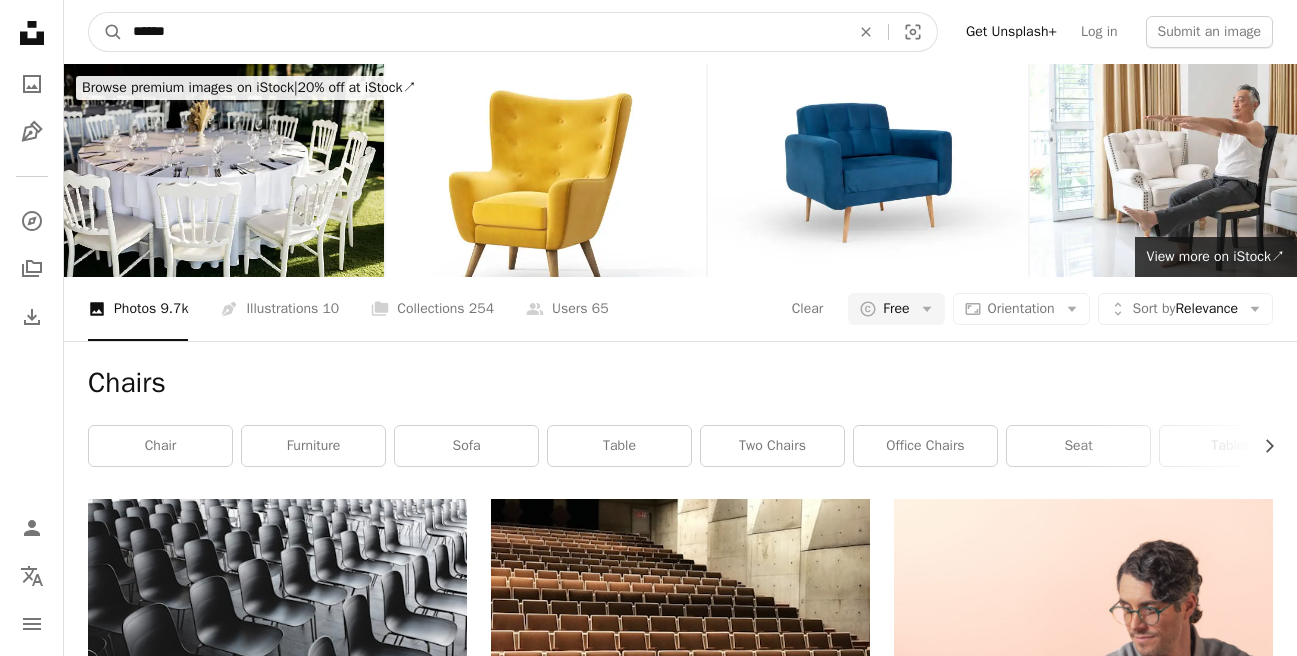 click on "******" at bounding box center (483, 32) 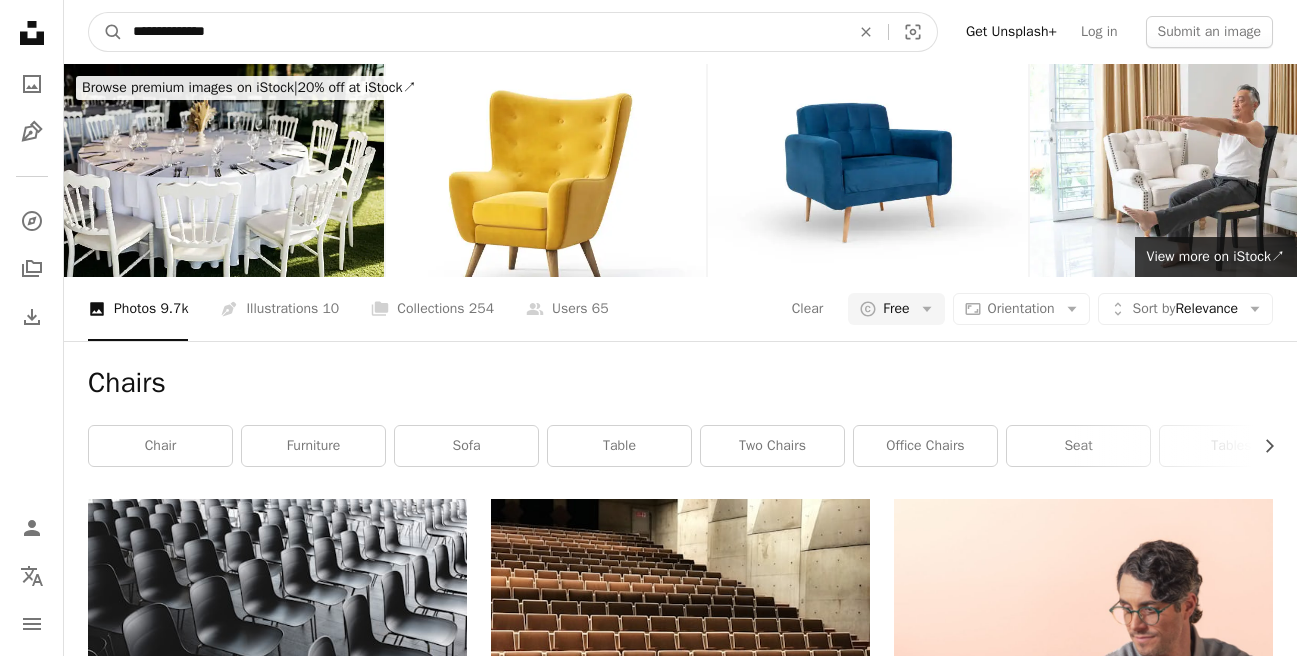 type on "**********" 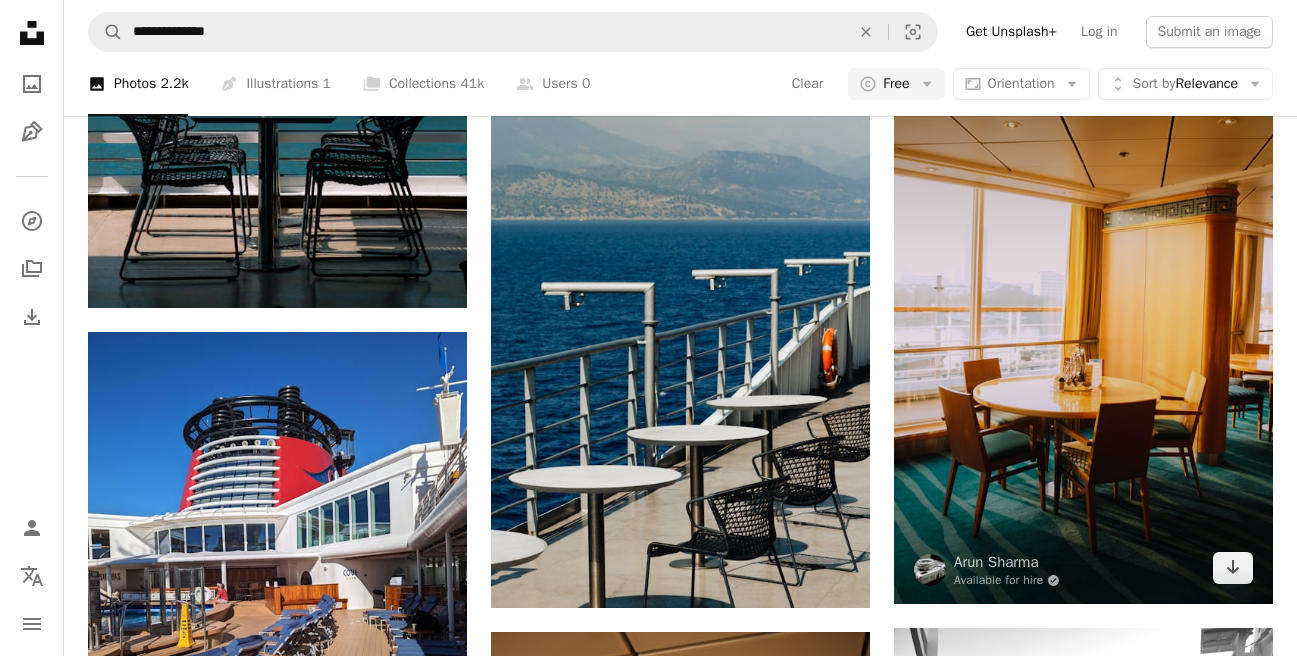 scroll, scrollTop: 1182, scrollLeft: 0, axis: vertical 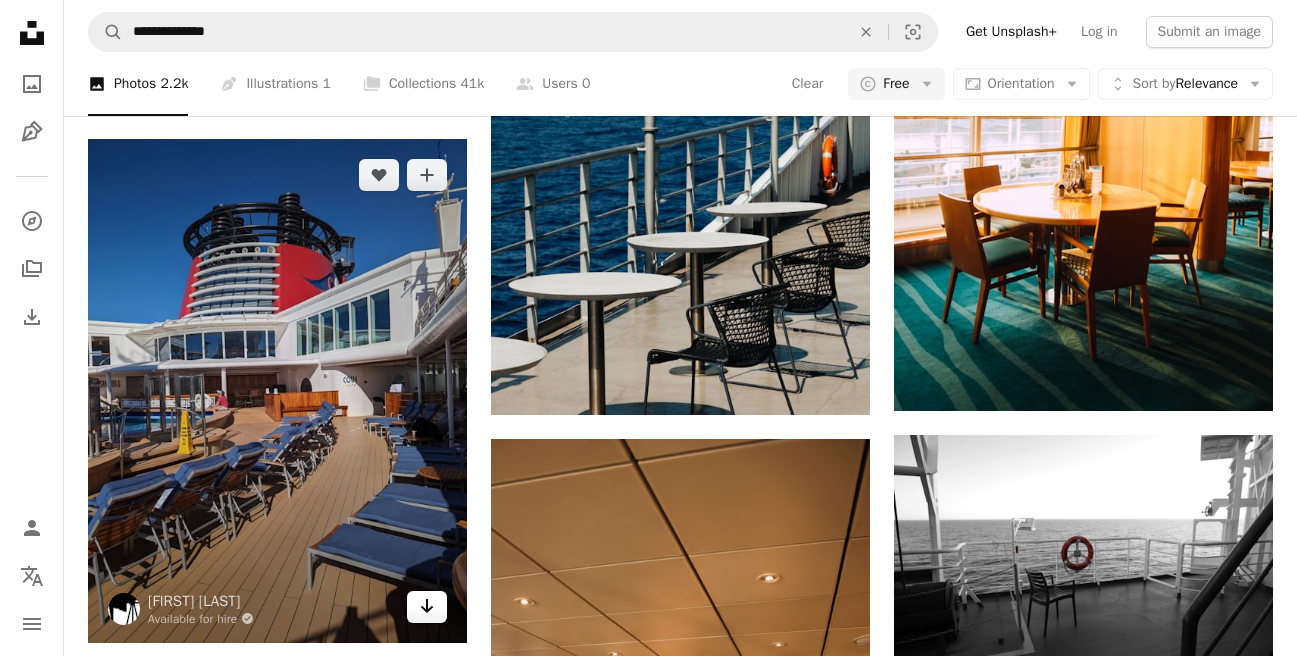 click on "Arrow pointing down" at bounding box center [427, 607] 